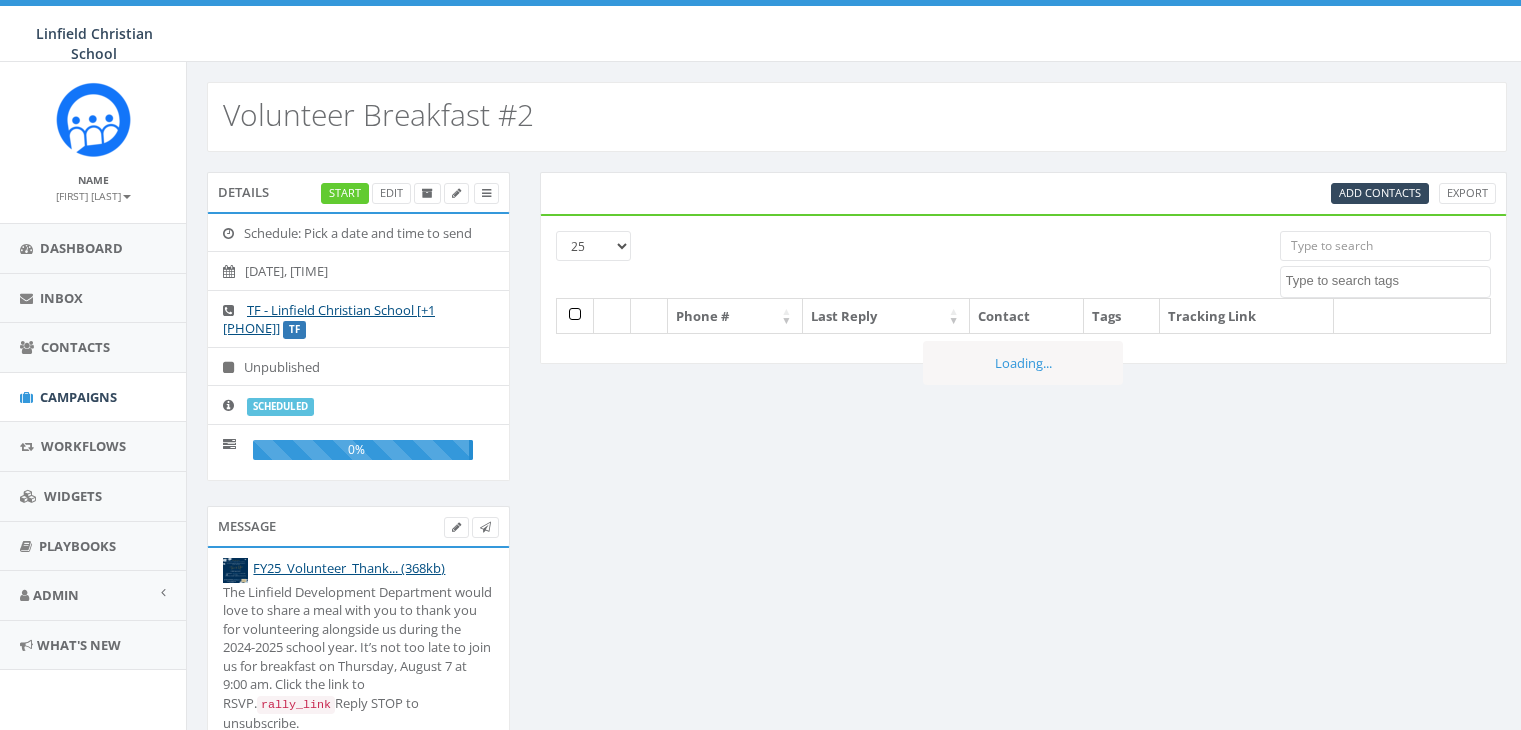 select 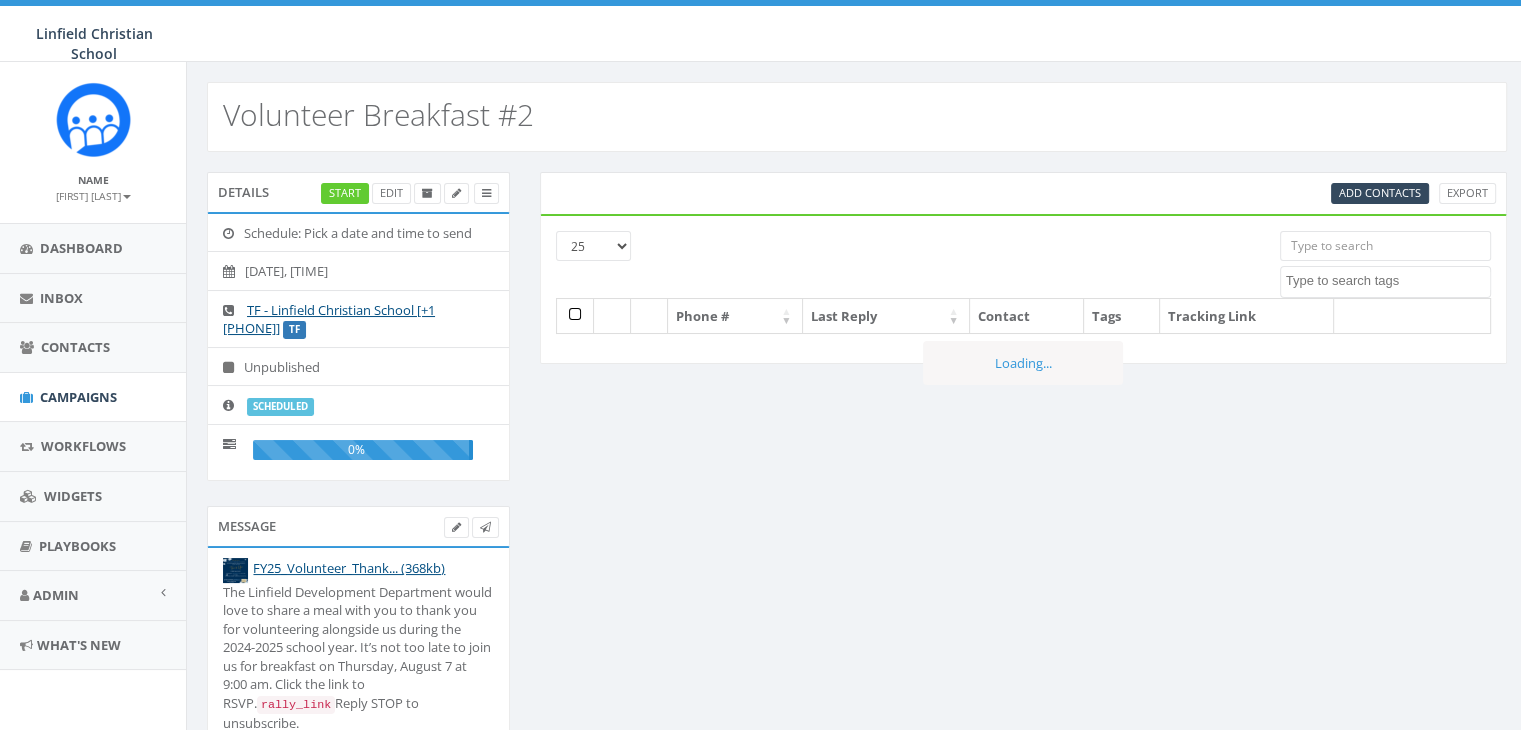 scroll, scrollTop: 0, scrollLeft: 0, axis: both 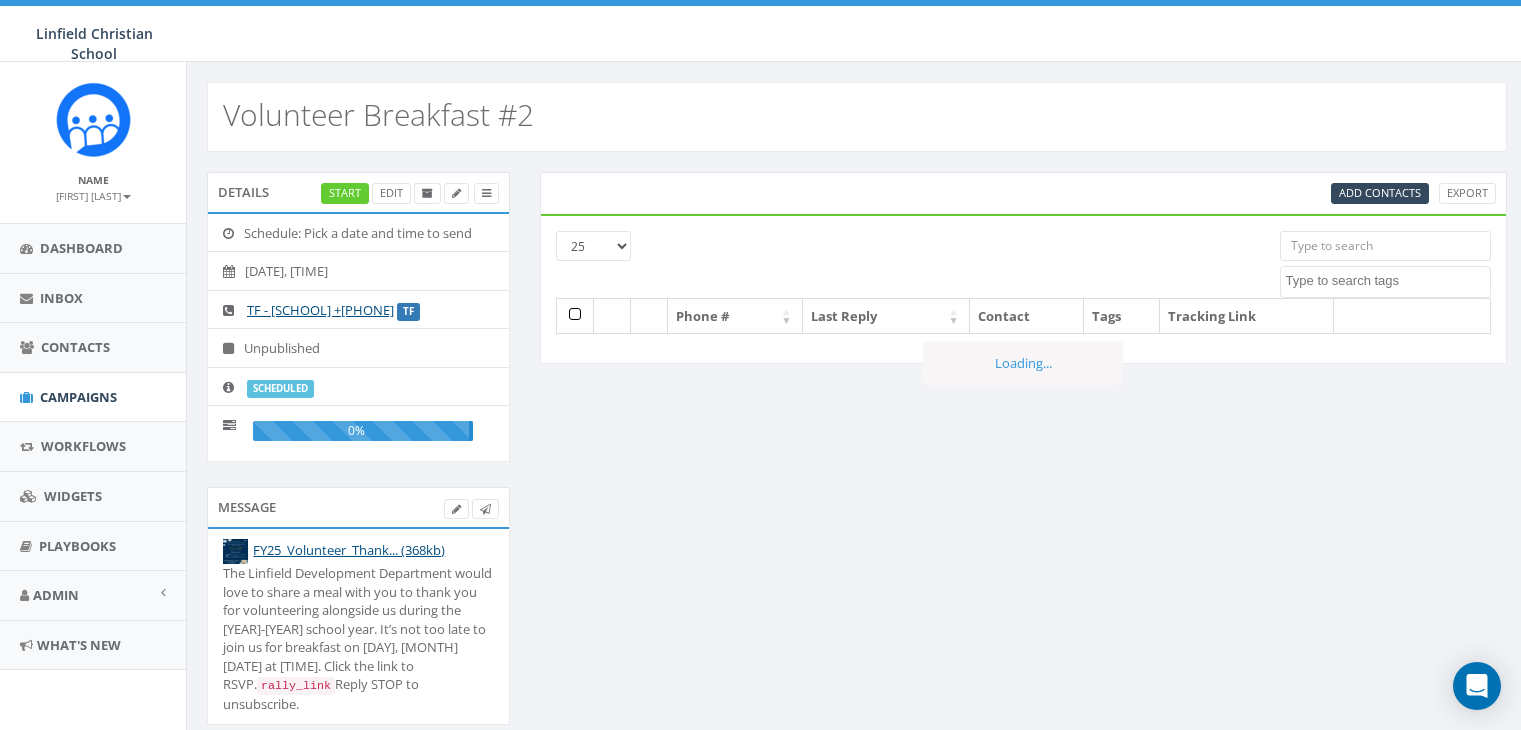 select 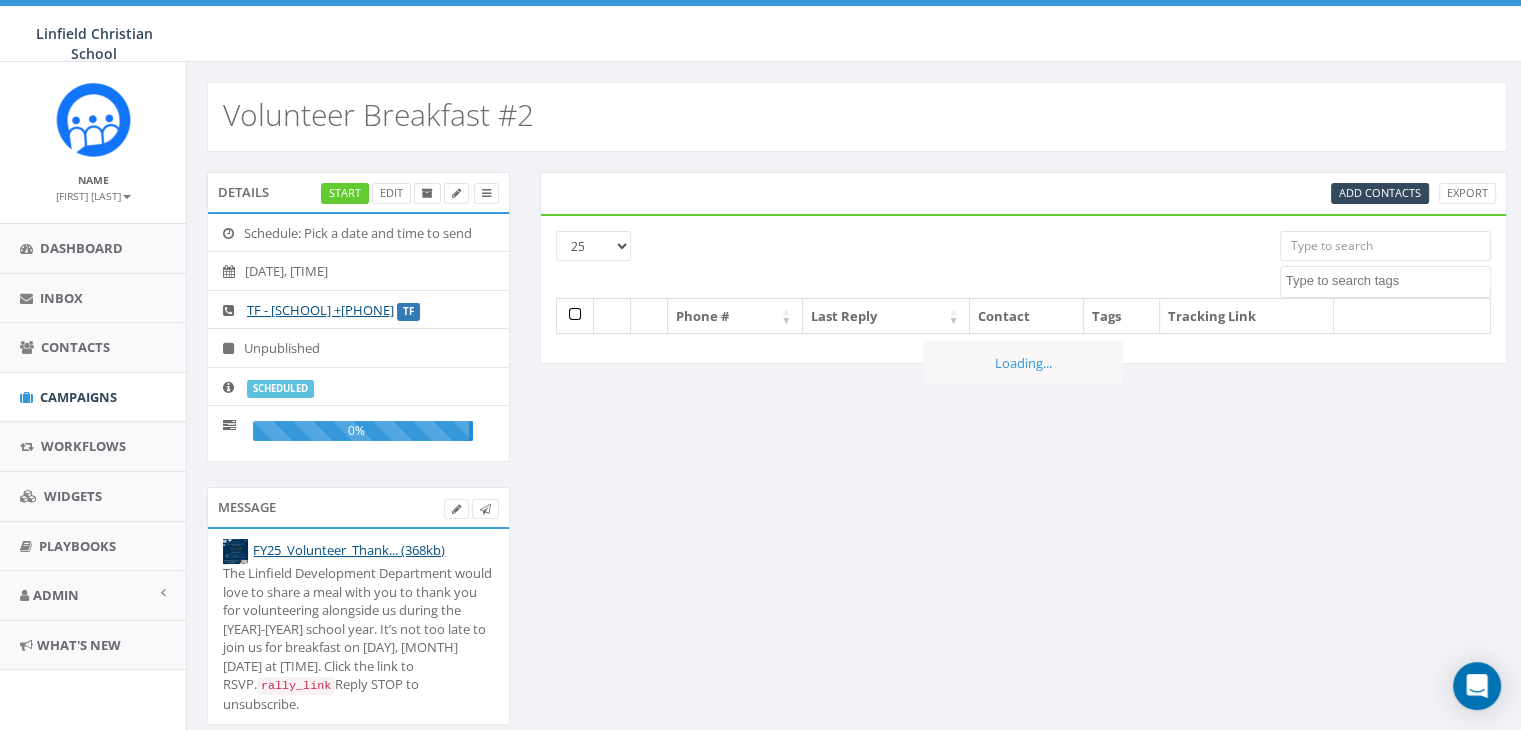 scroll, scrollTop: 0, scrollLeft: 0, axis: both 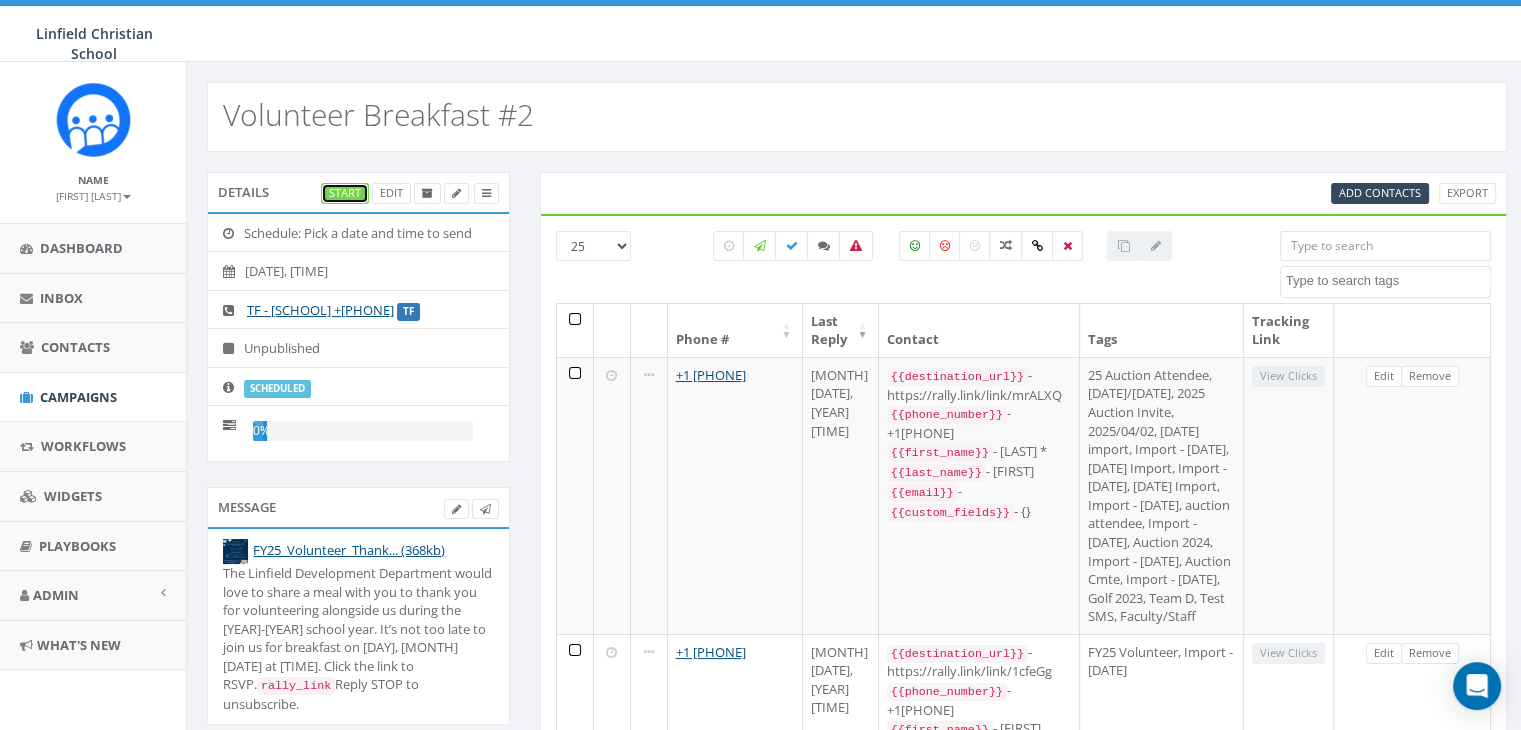 click on "Start" at bounding box center [345, 193] 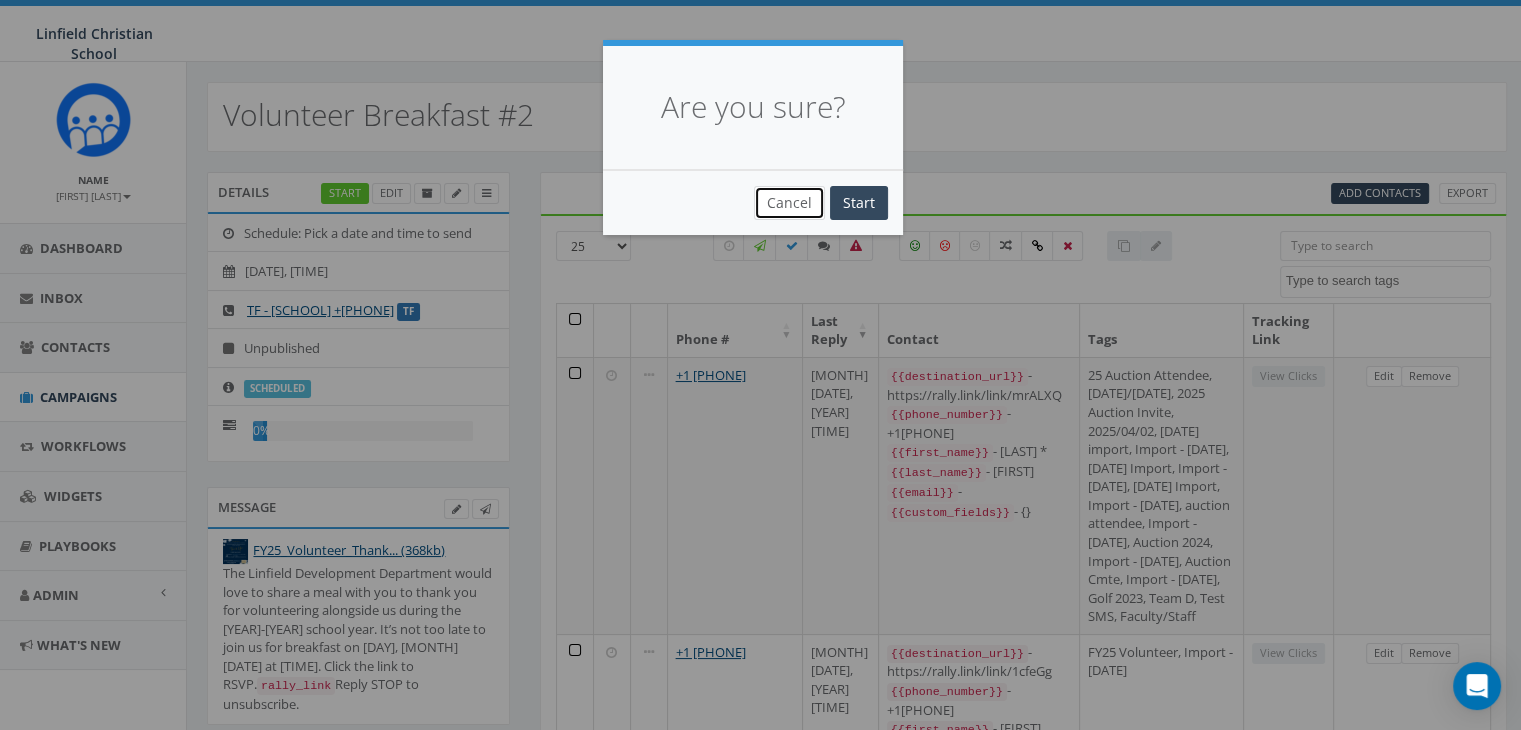 click on "Cancel" at bounding box center (789, 203) 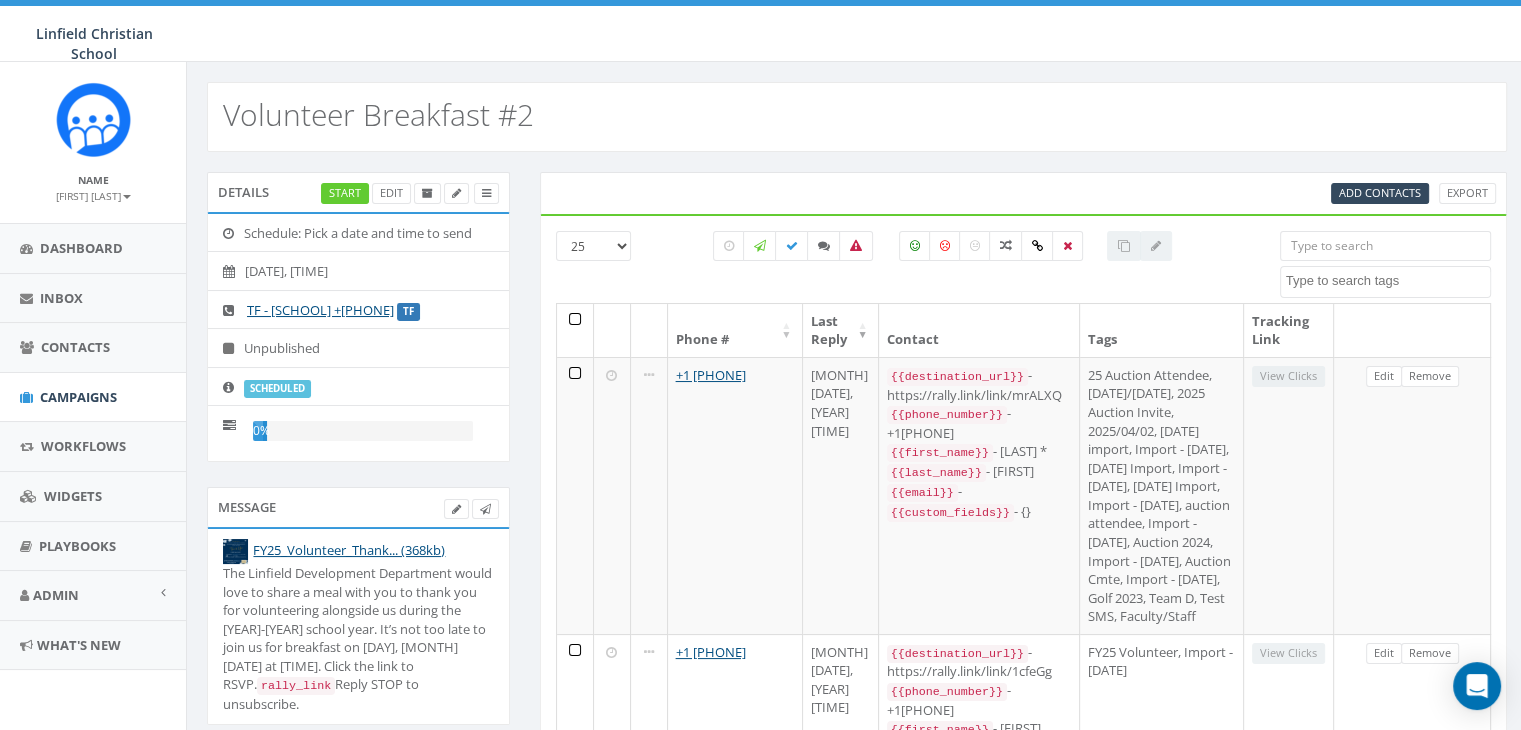 click on "scheduled" at bounding box center (277, 389) 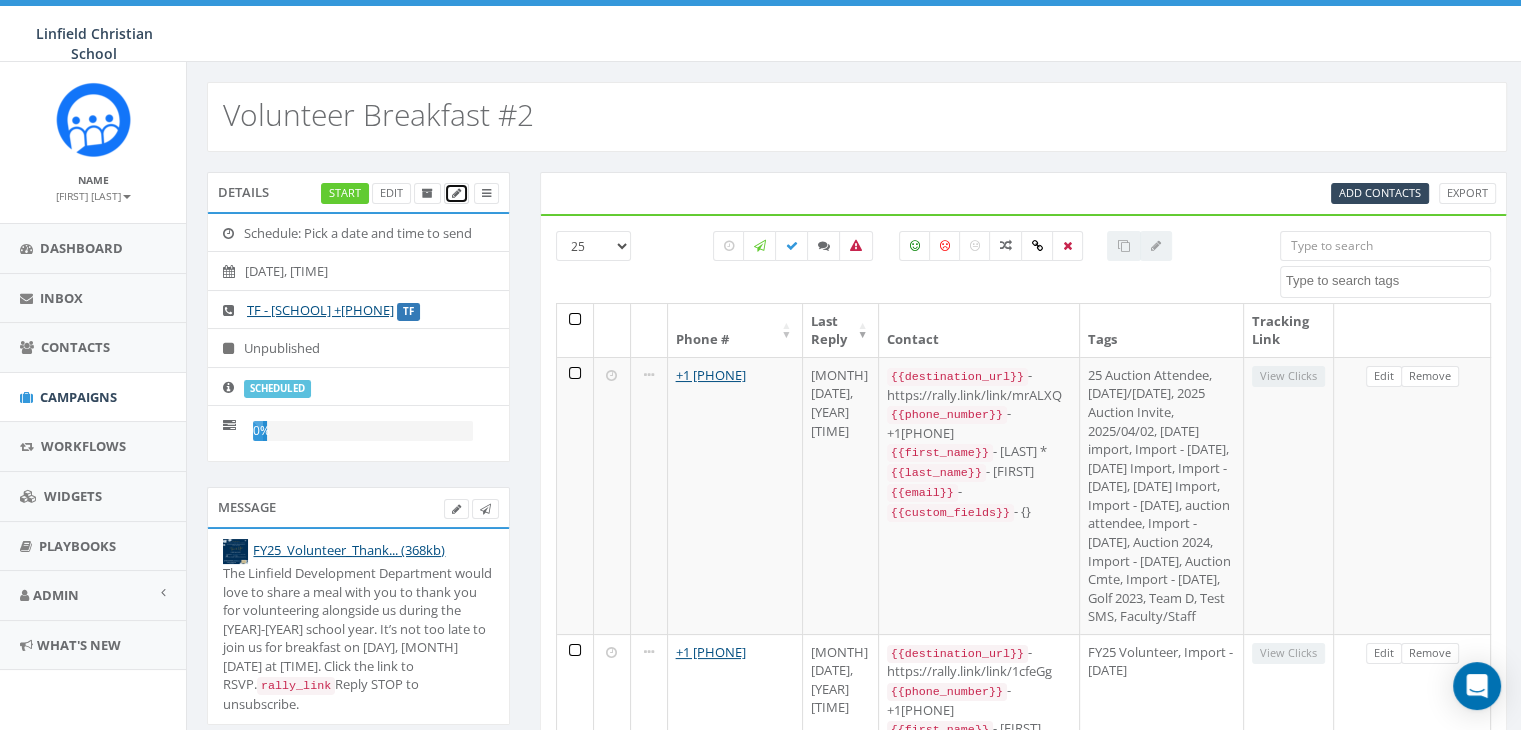 click at bounding box center [456, 193] 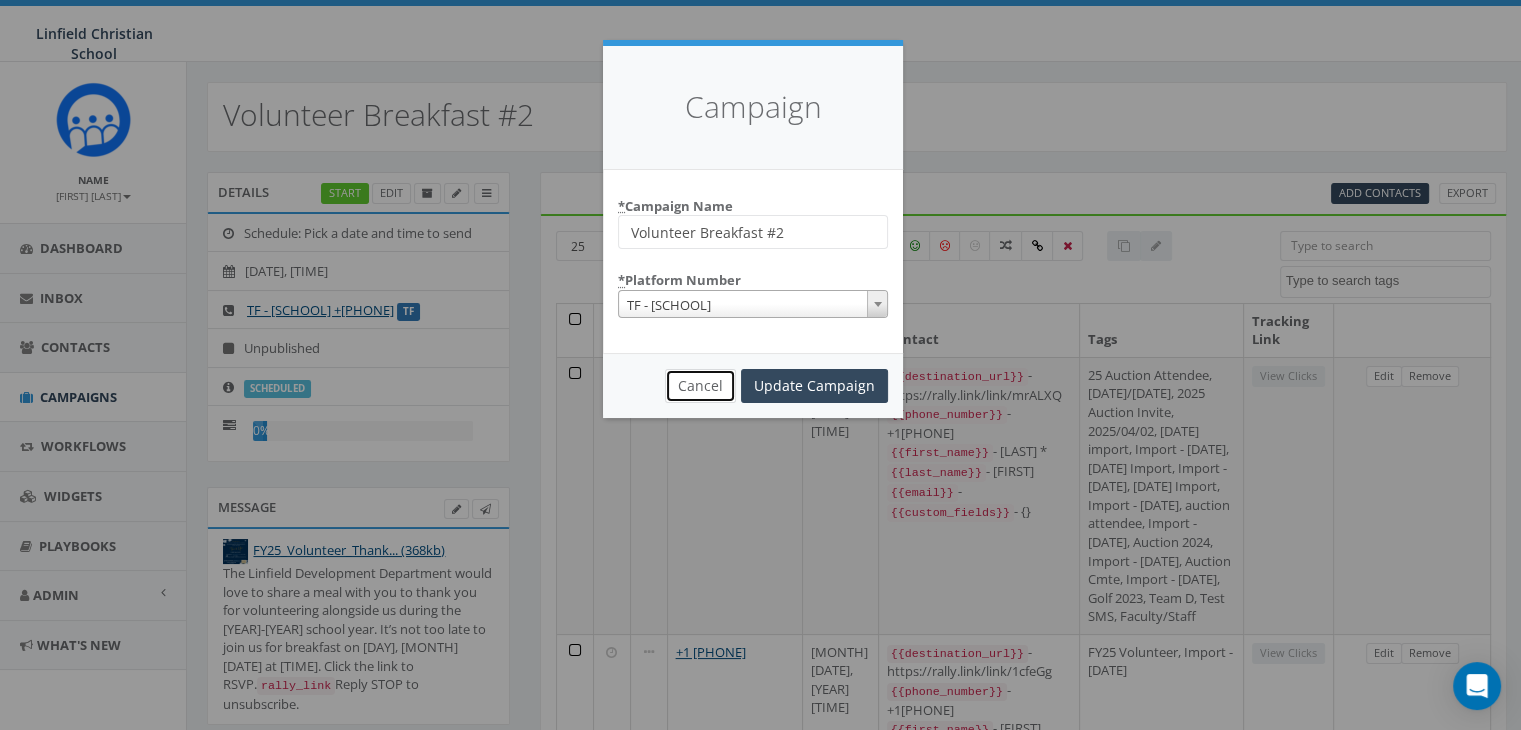 click on "Cancel" at bounding box center (700, 386) 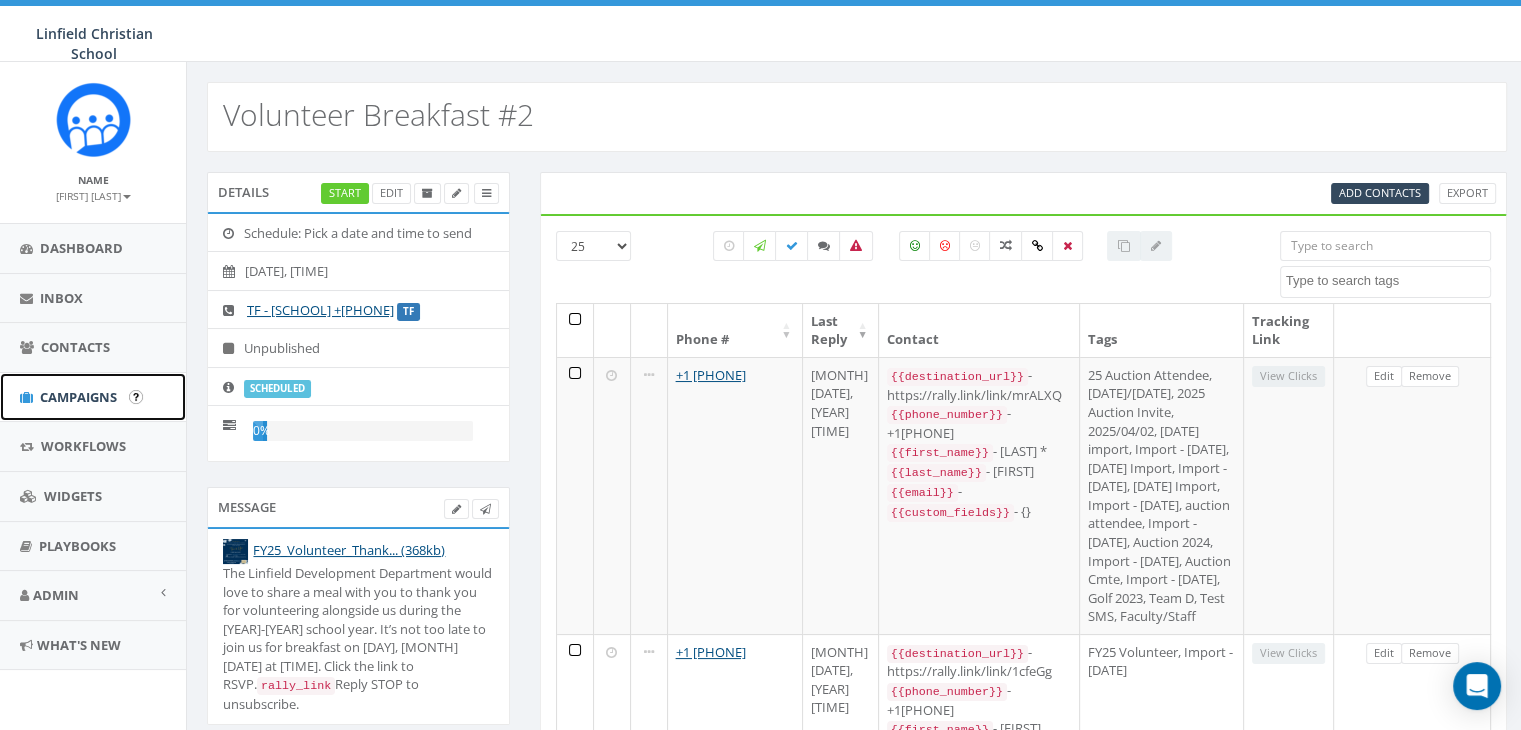 click on "Campaigns" at bounding box center (78, 397) 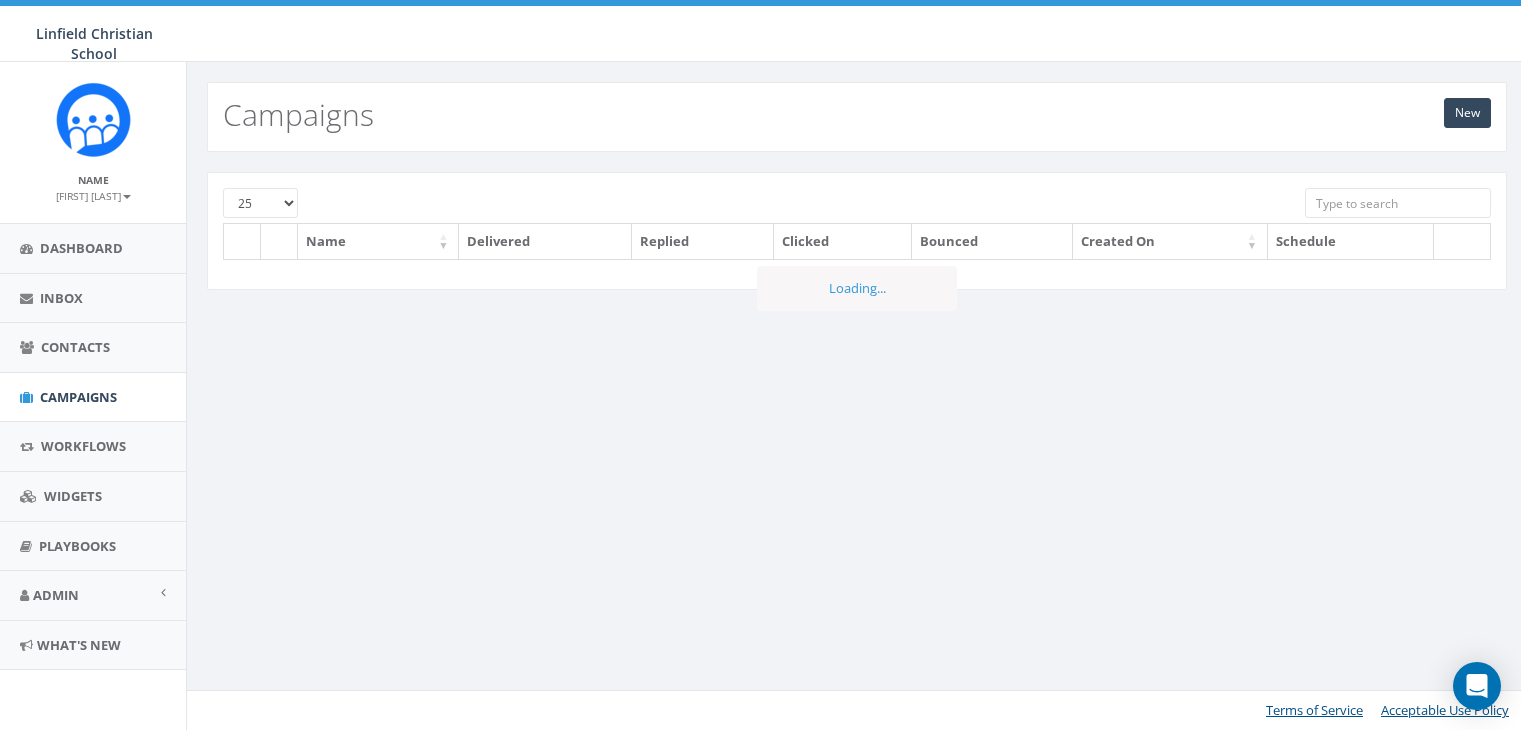 scroll, scrollTop: 0, scrollLeft: 0, axis: both 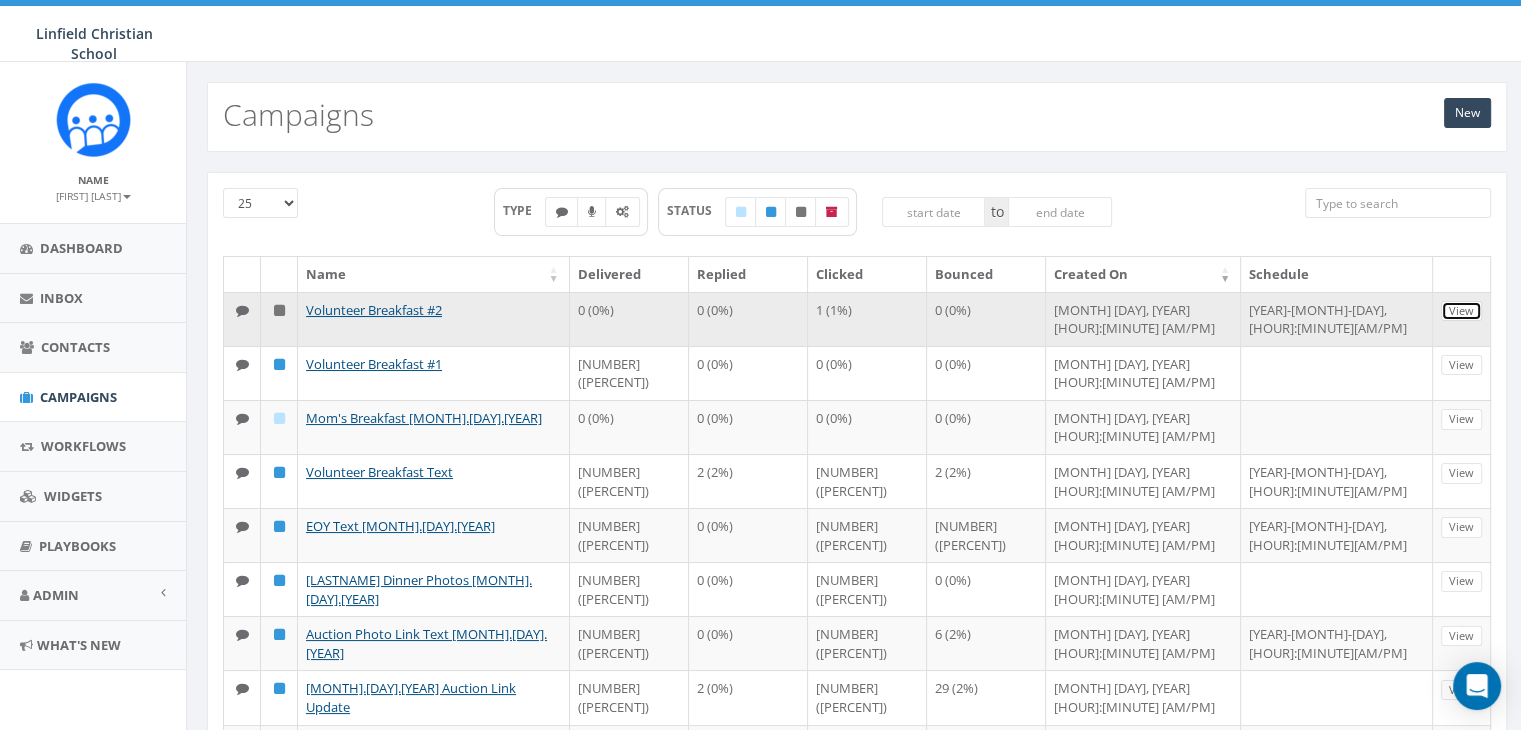 click on "View" at bounding box center (1461, 311) 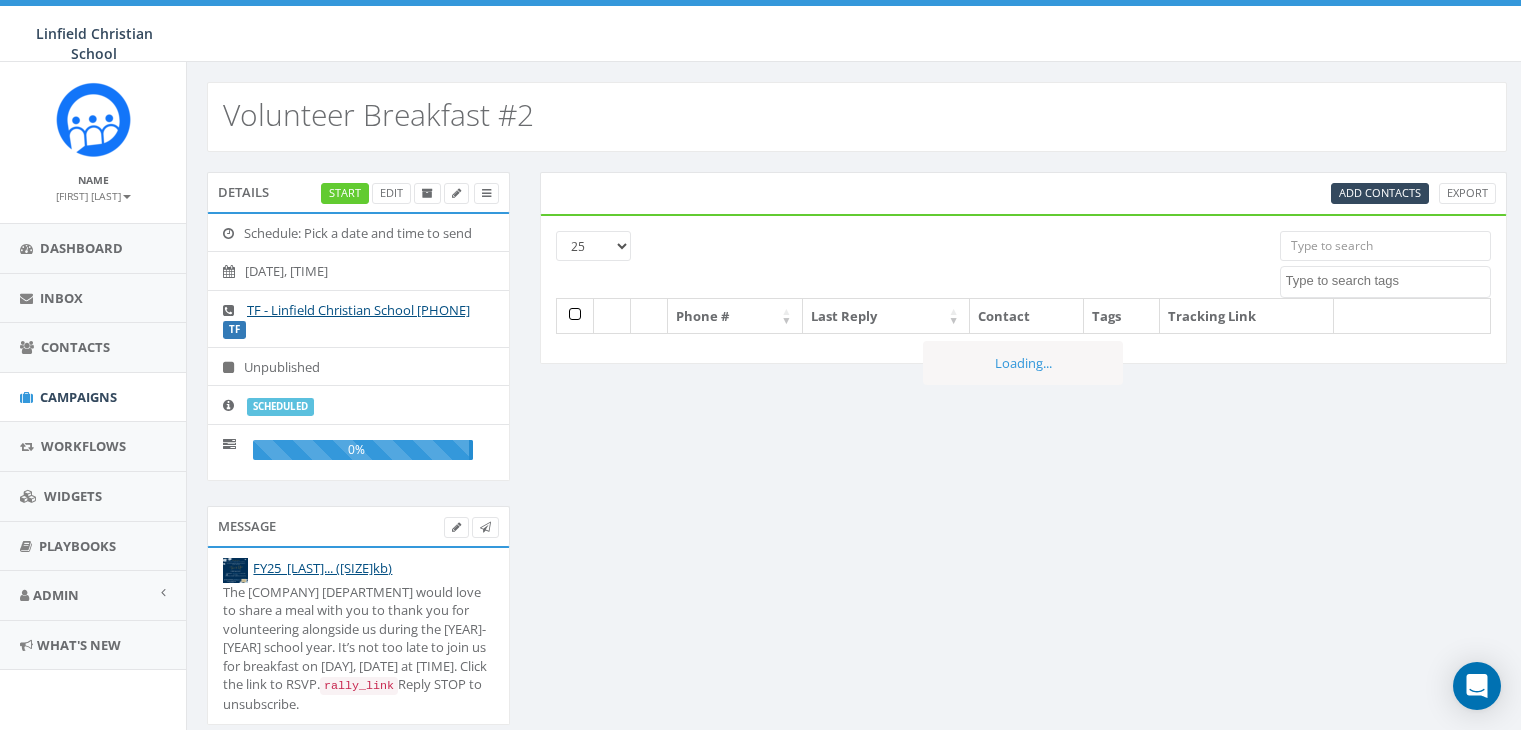 select 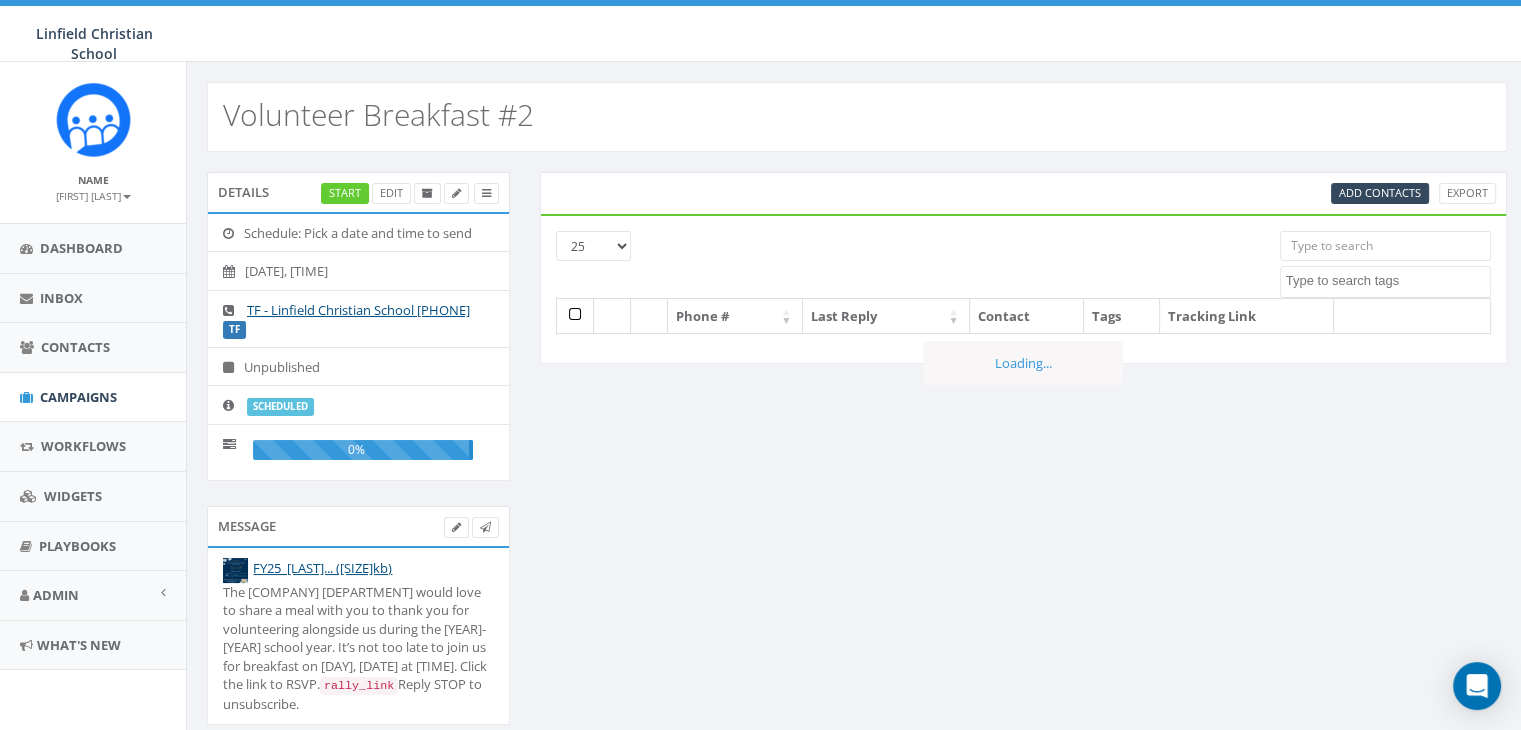 scroll, scrollTop: 0, scrollLeft: 0, axis: both 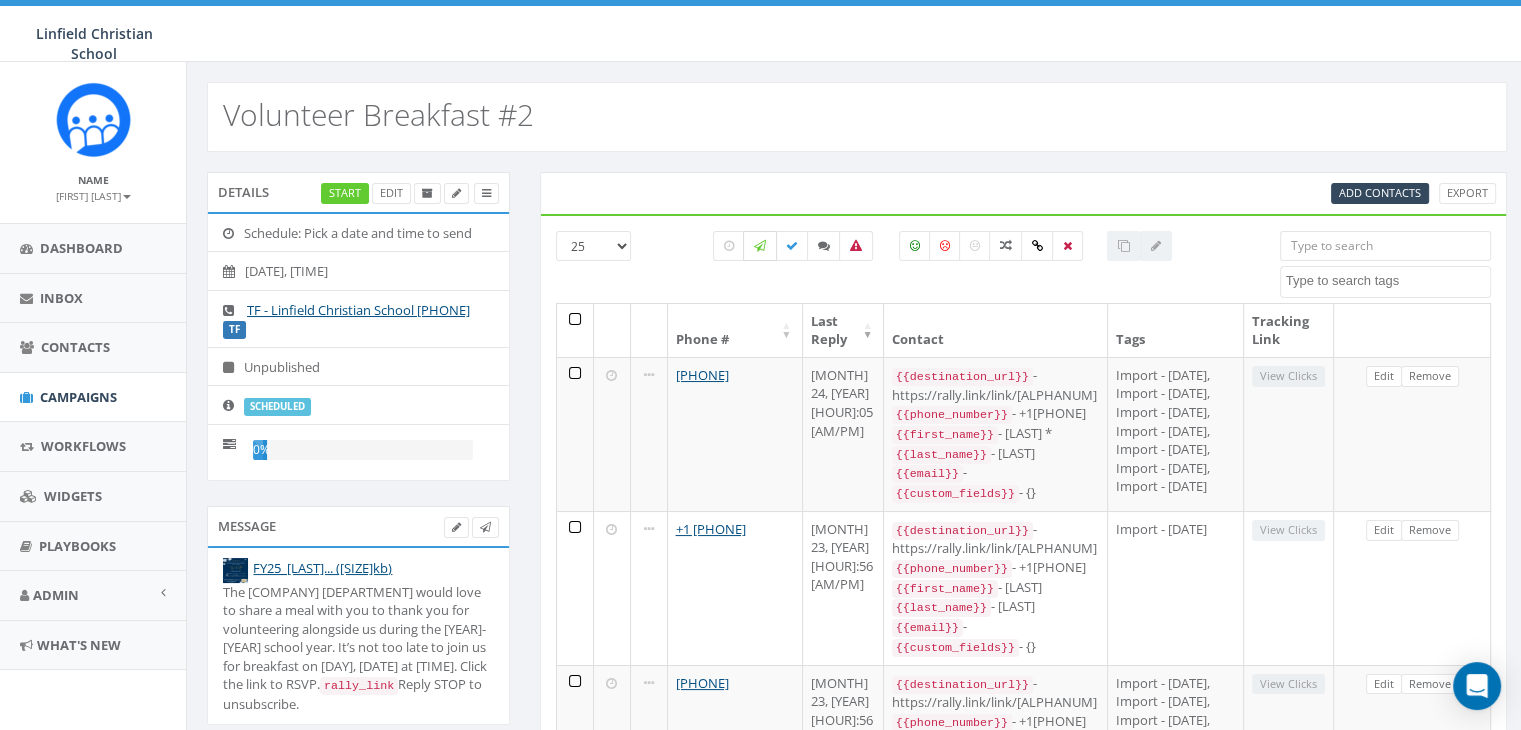 click at bounding box center (760, 246) 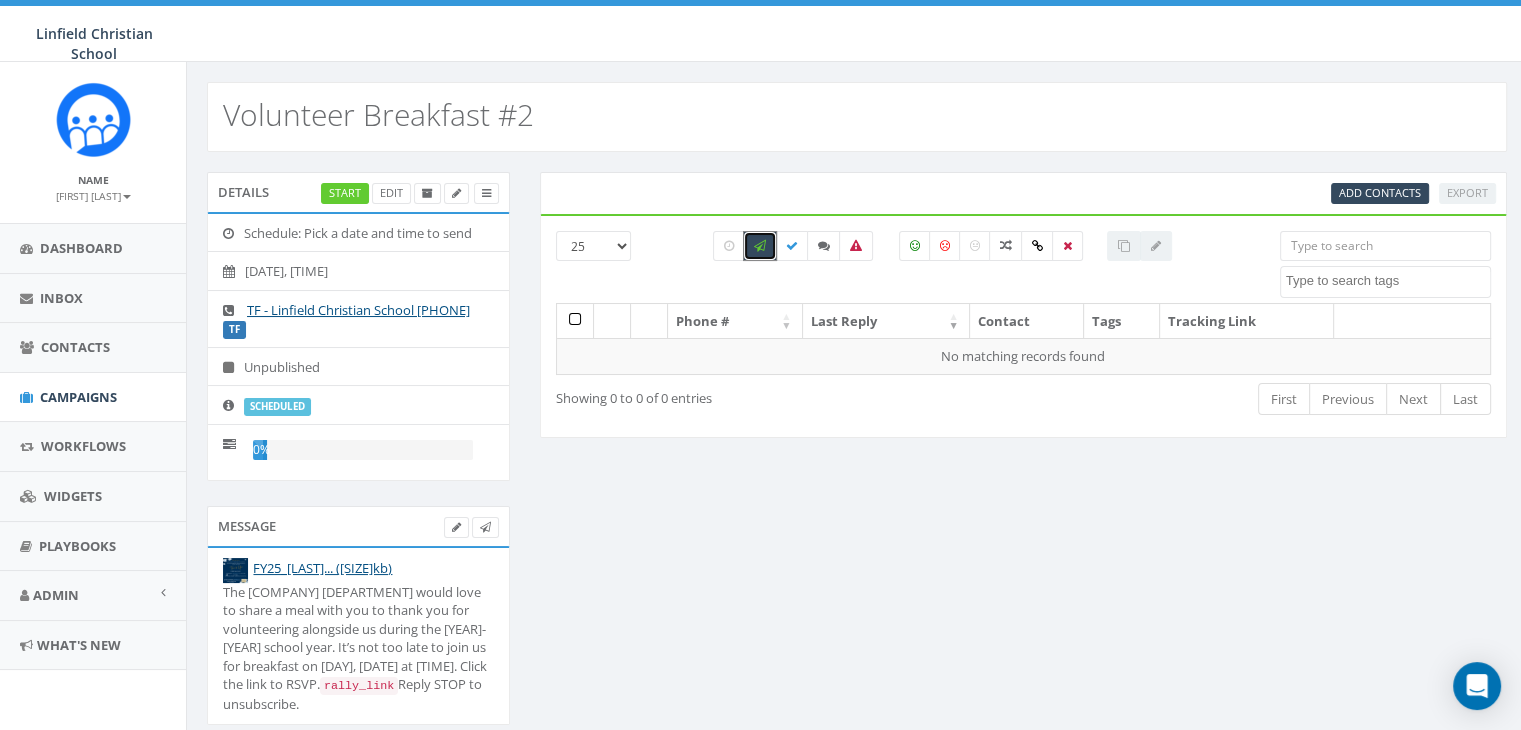 click at bounding box center [760, 246] 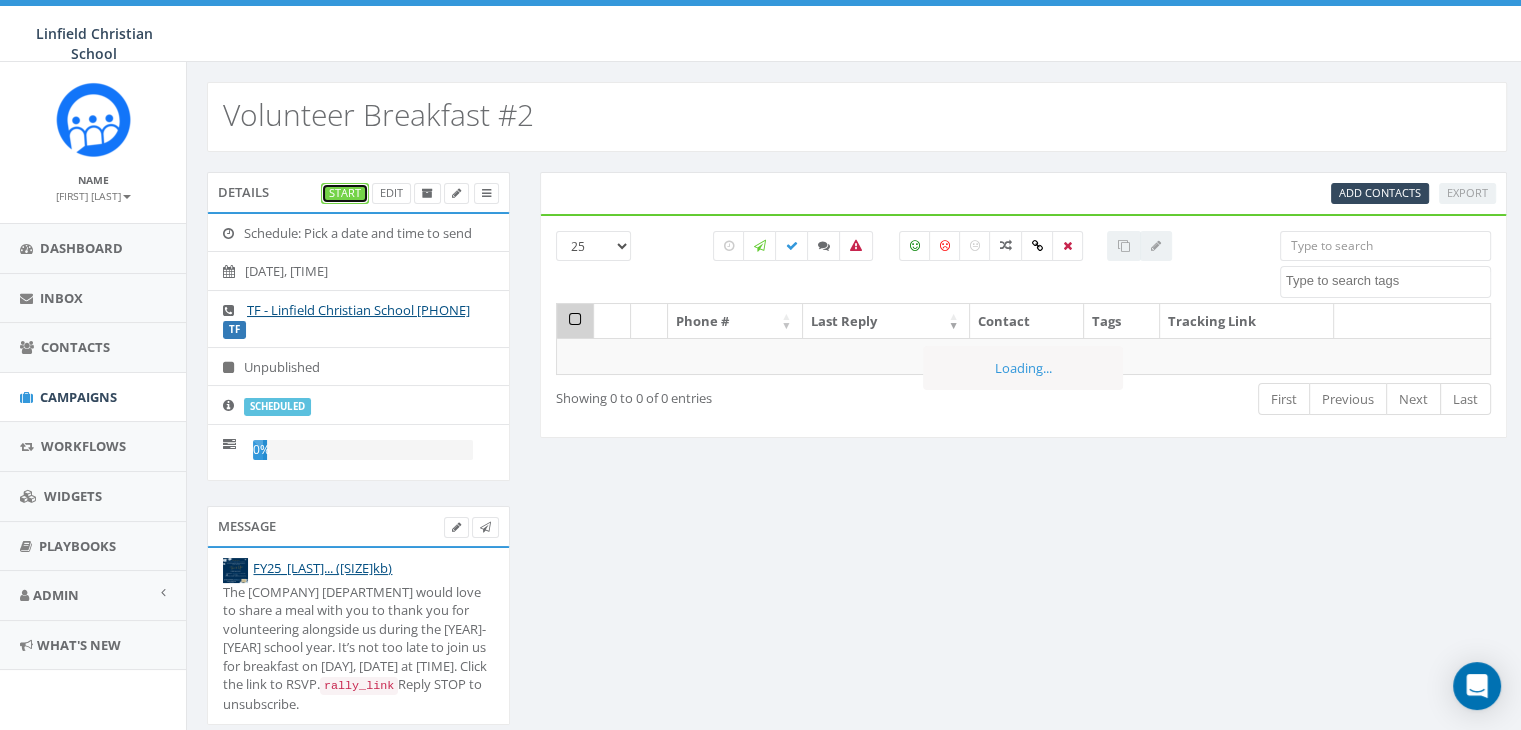 click on "Start" at bounding box center (345, 193) 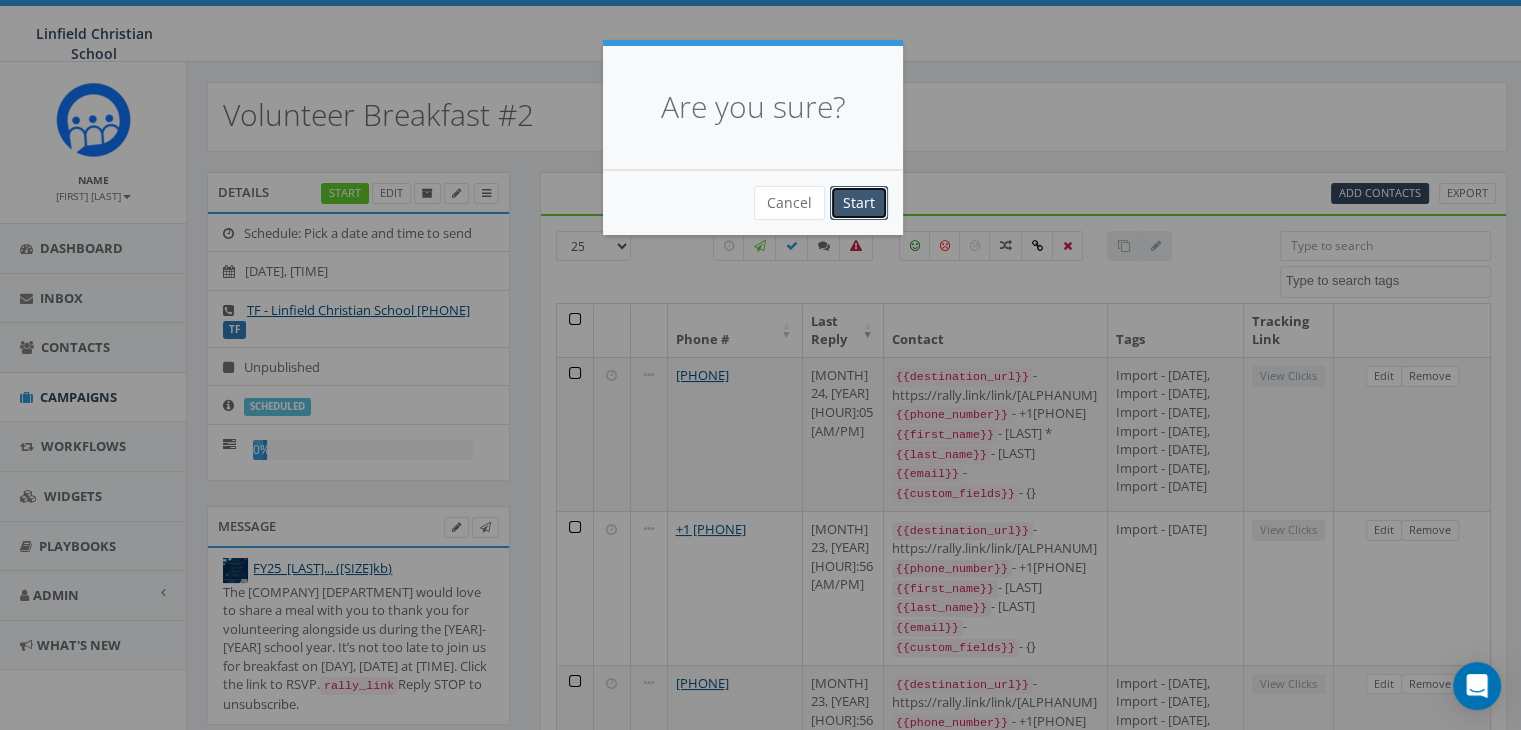 click on "Start" at bounding box center (859, 203) 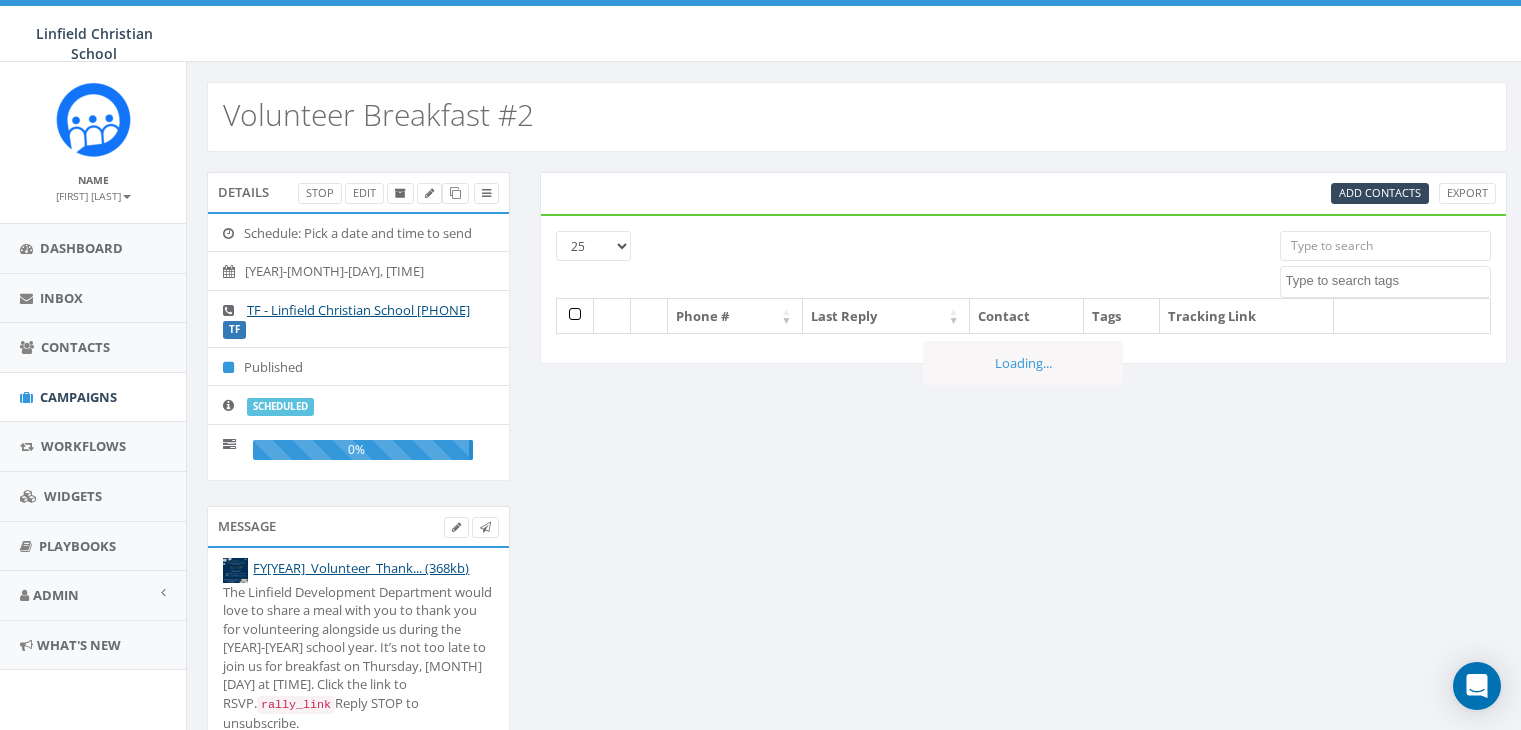 select 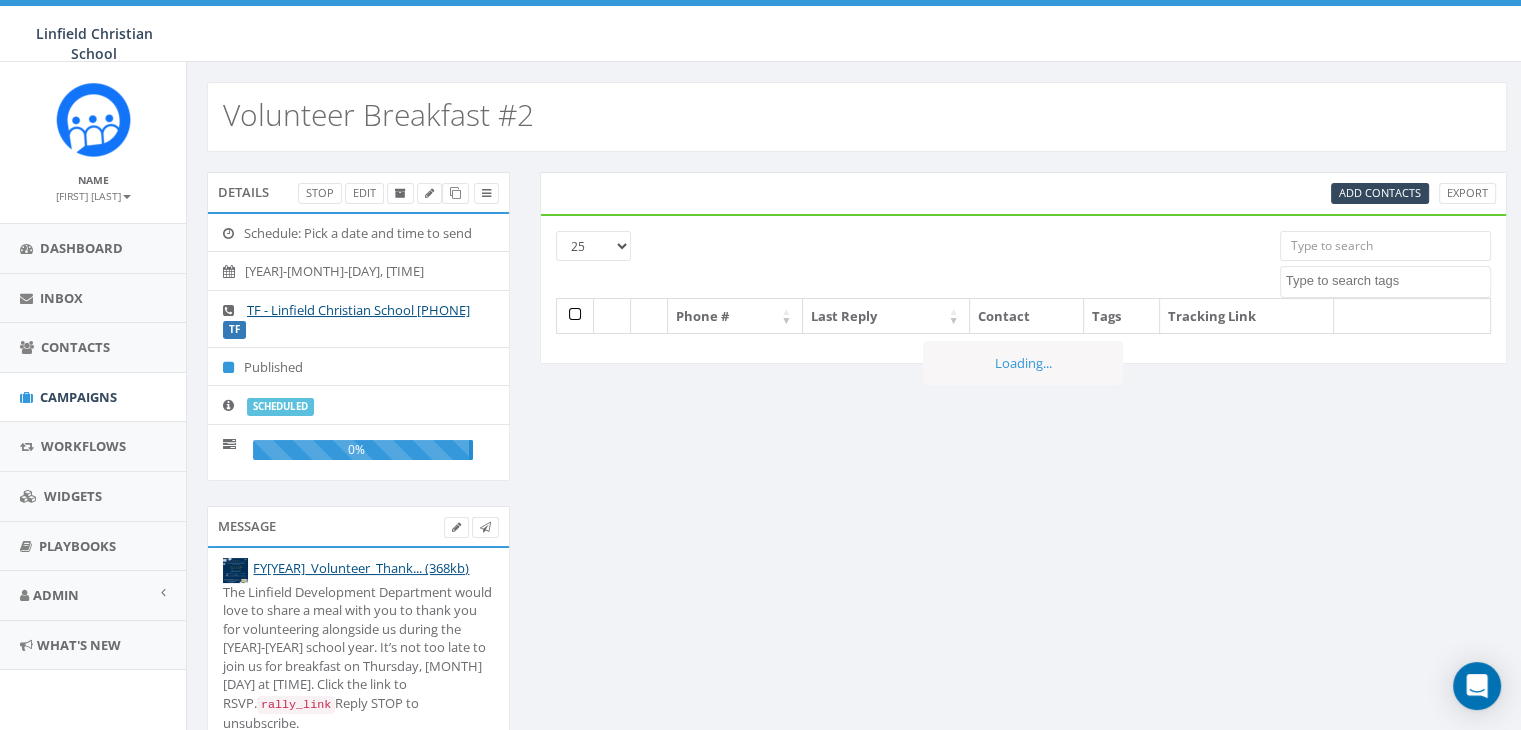 scroll, scrollTop: 0, scrollLeft: 0, axis: both 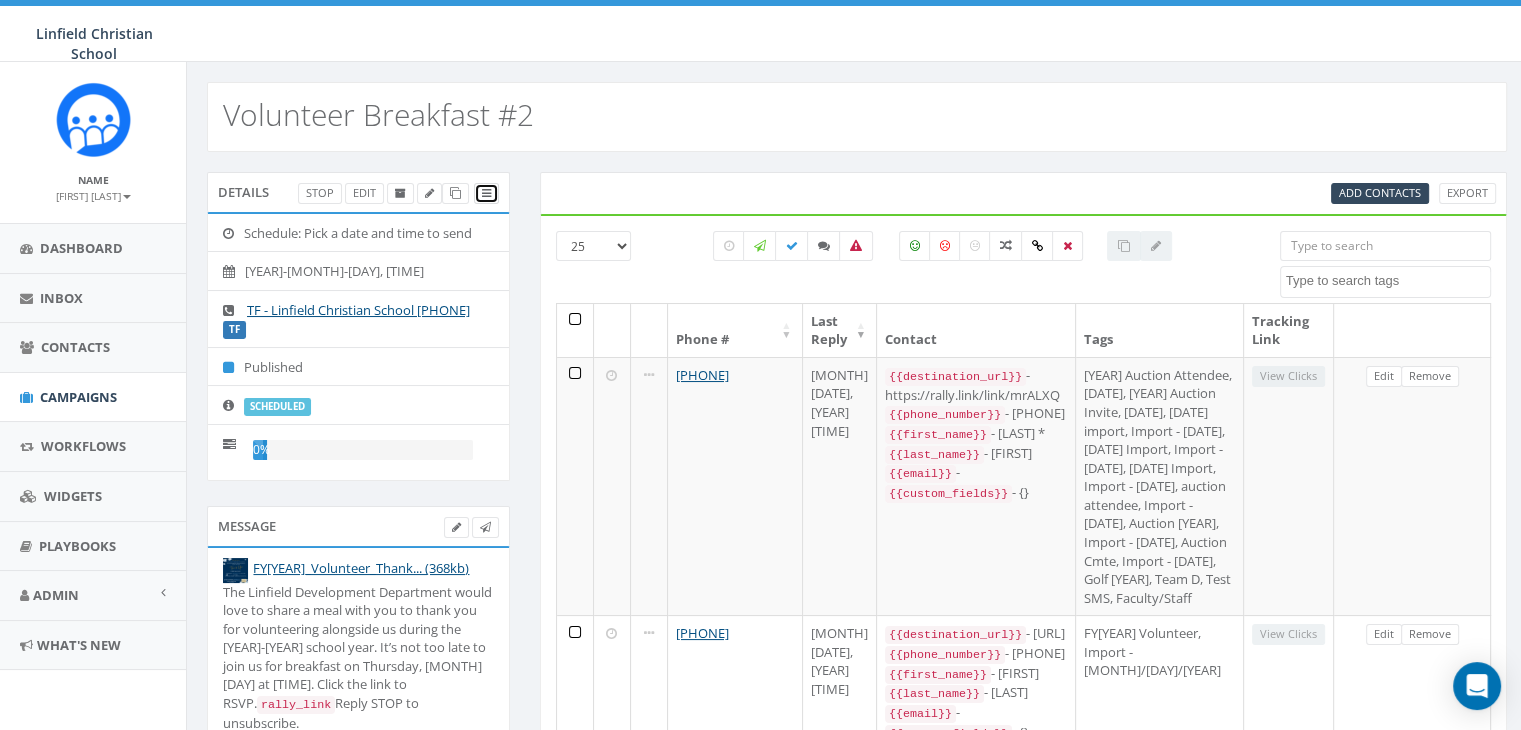 click at bounding box center (486, 193) 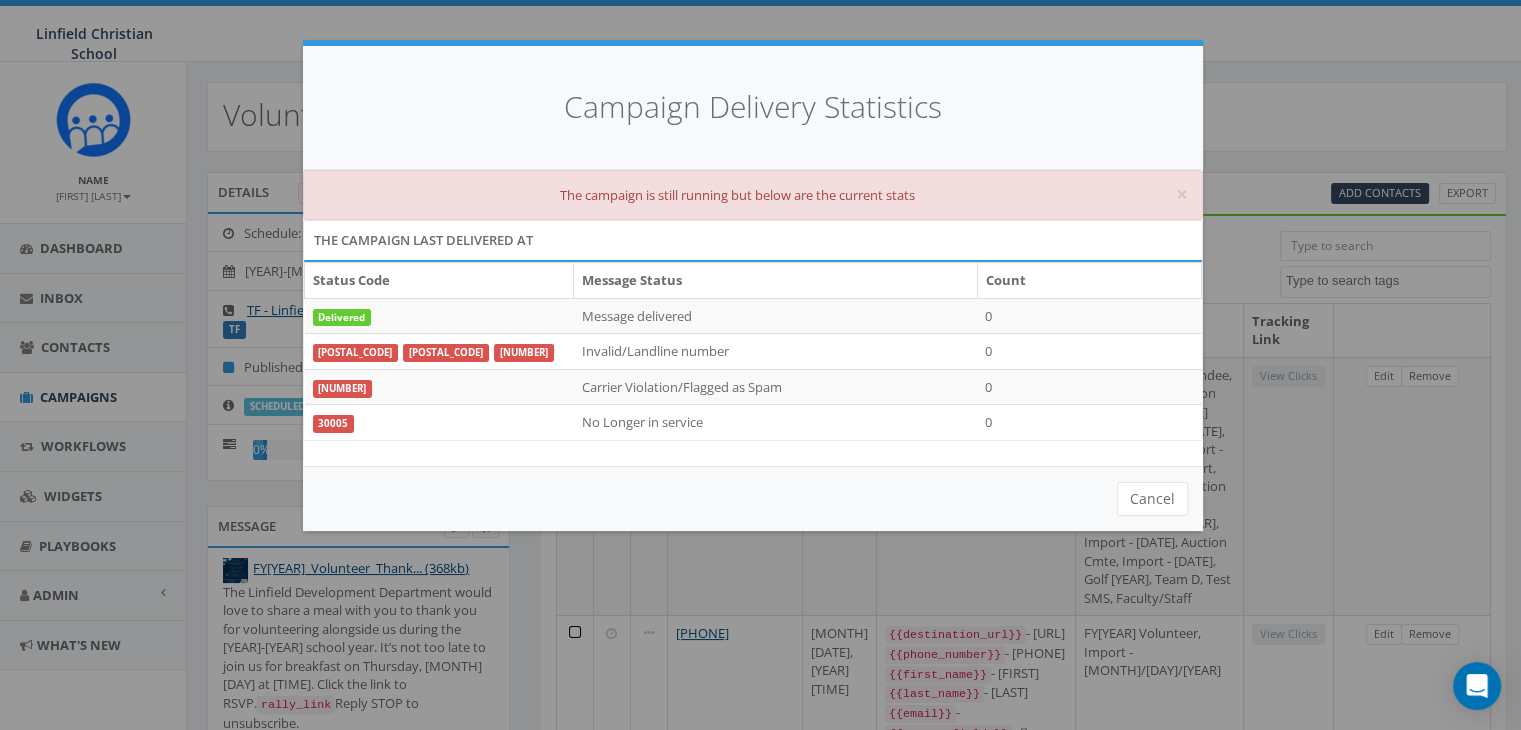 click on "Campaign Delivery Statistics × The campaign is still running but below are the current stats The campaign last delivered at  Status Code  Message Status Count Delivered Message delivered 0 21211 21614 30006 Invalid/Landline number 0 30007 Carrier Violation/Flagged as Spam 0 30005 No Longer in service 0 Cancel Loading..." at bounding box center [760, 365] 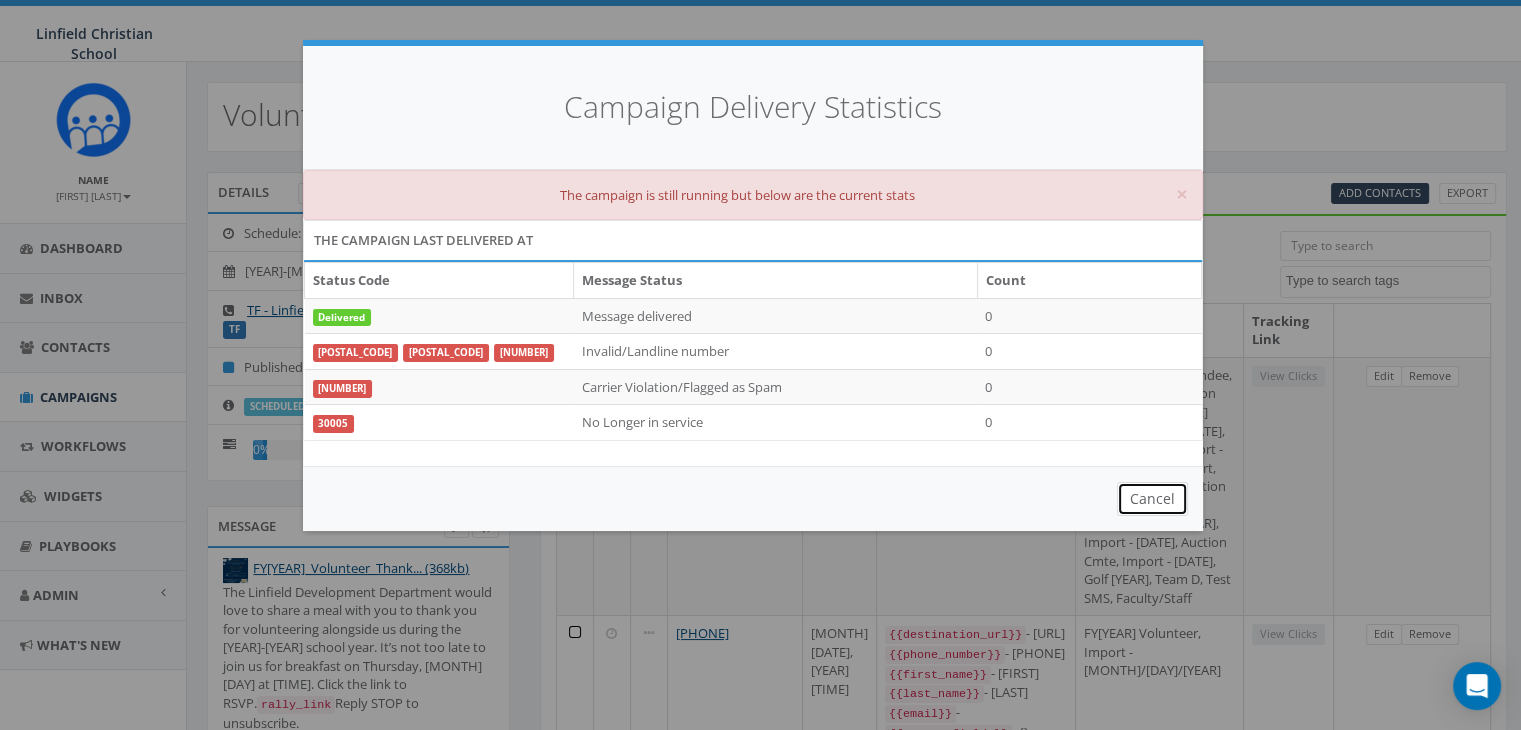 click on "Cancel" at bounding box center (1152, 499) 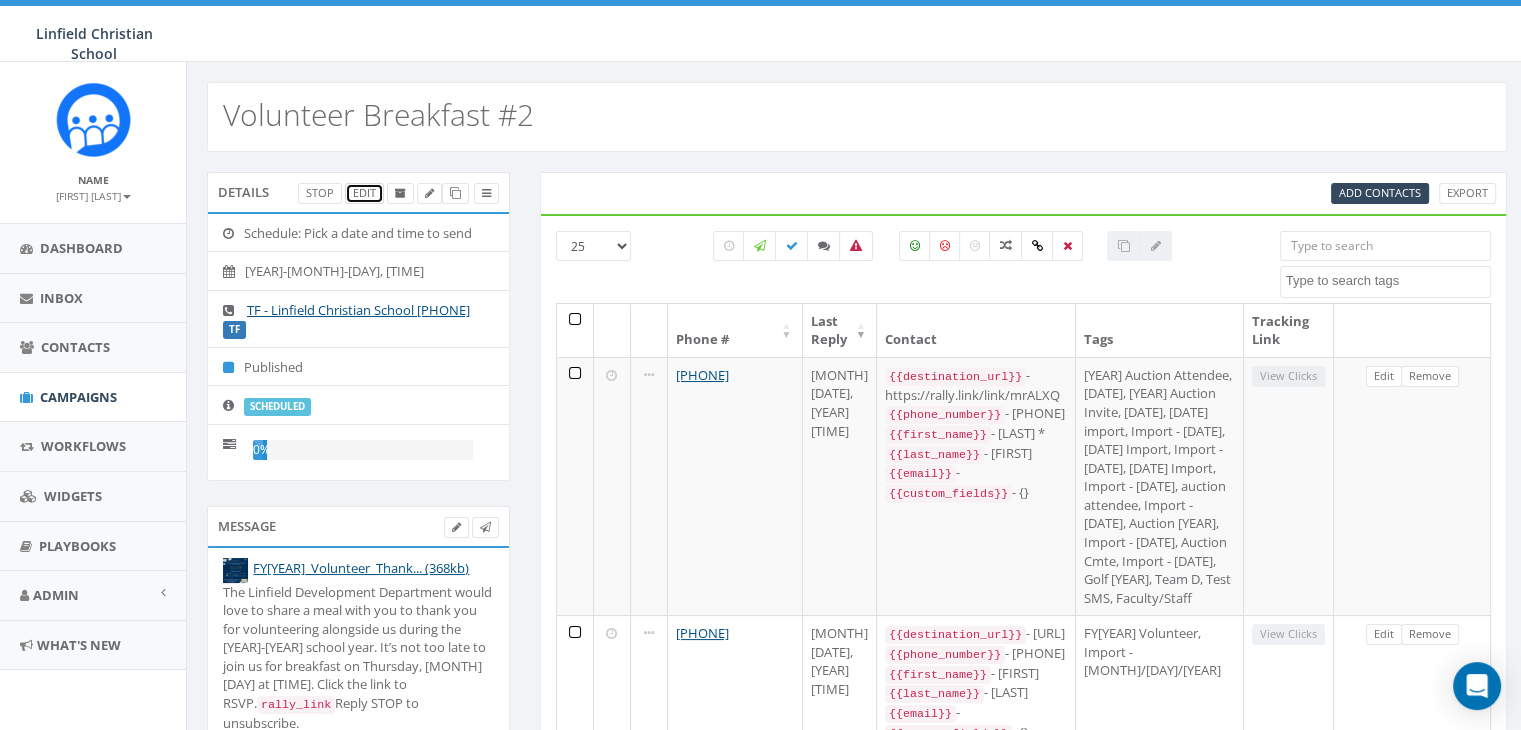 click on "Edit" at bounding box center (364, 193) 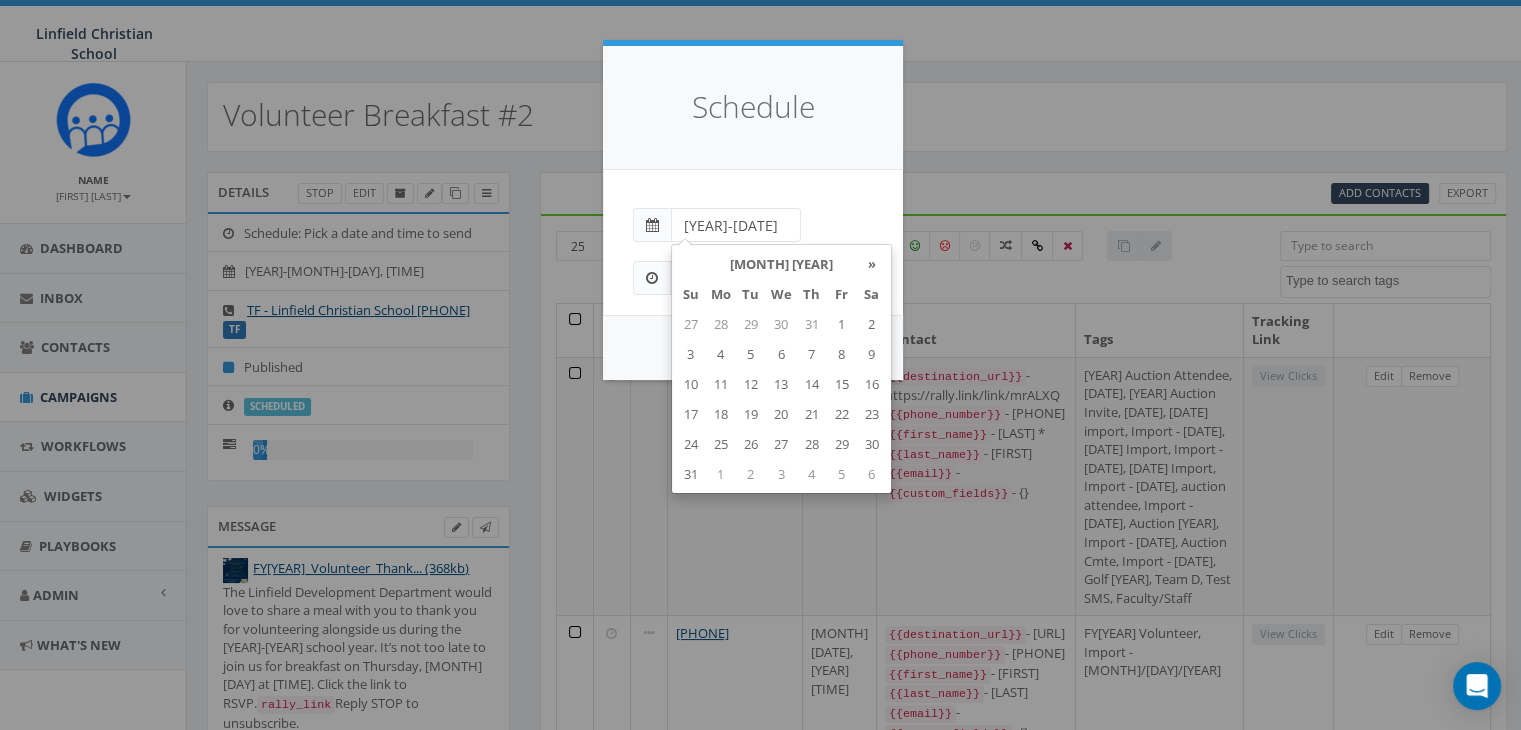 click on "2025-07-29" at bounding box center [736, 225] 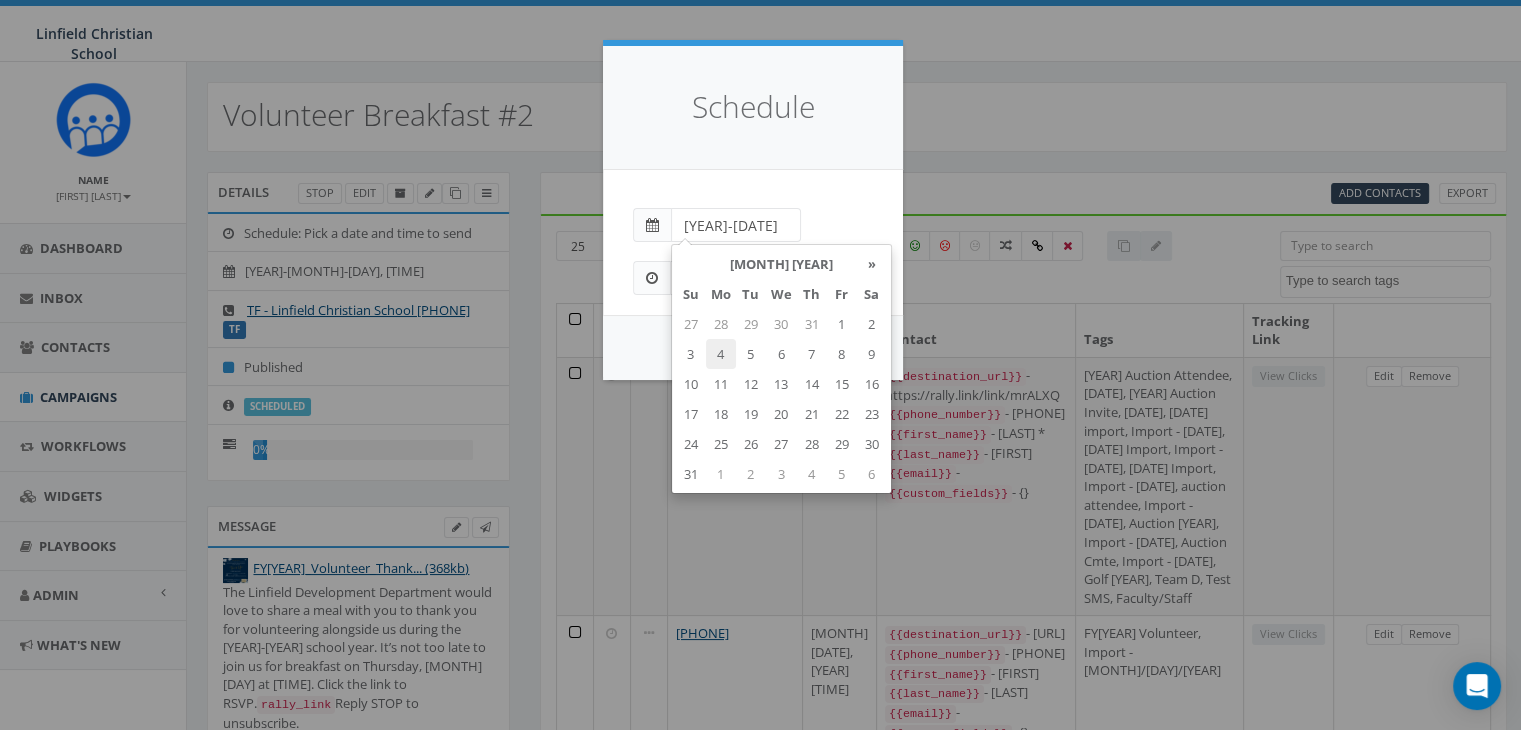 click on "4" at bounding box center [721, 354] 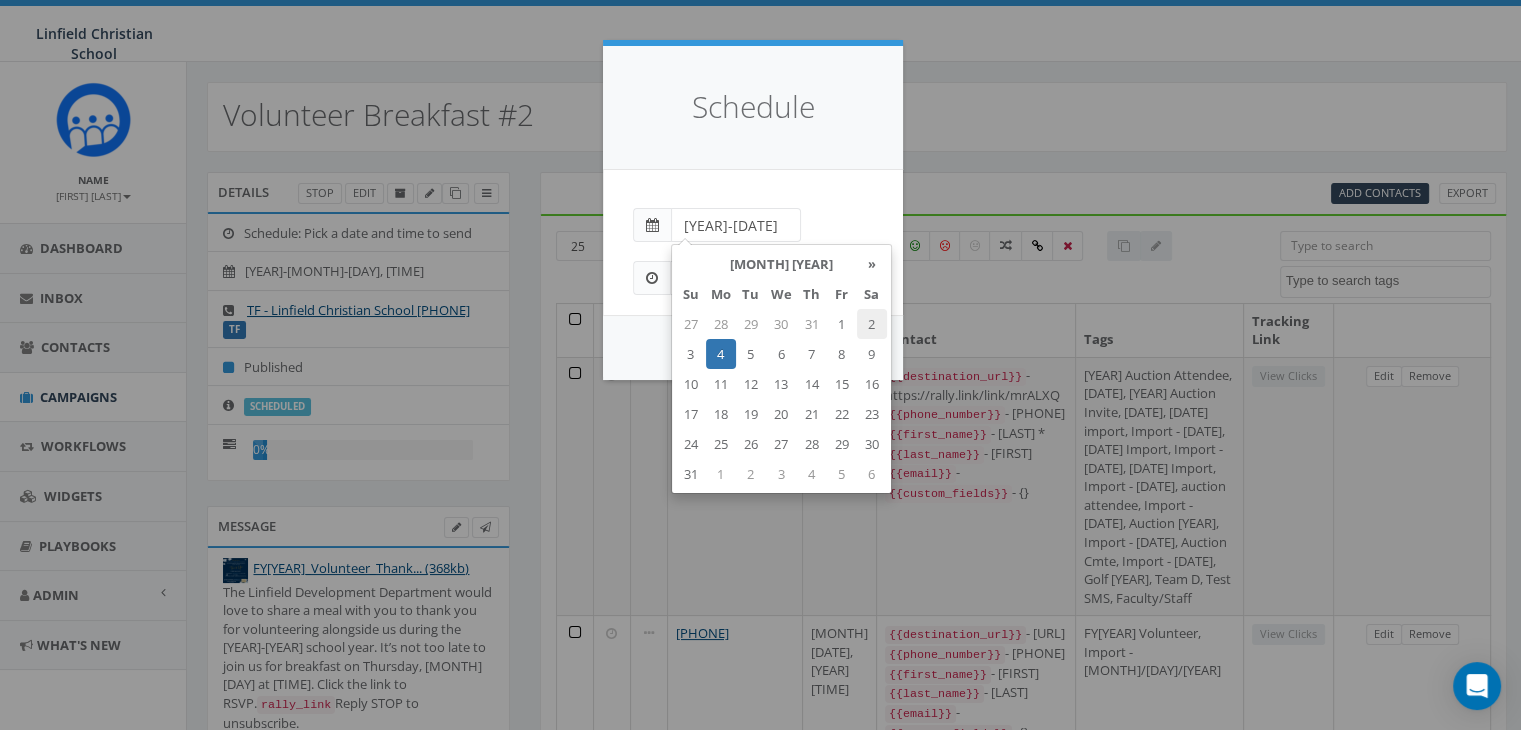 click on "2" at bounding box center [872, 324] 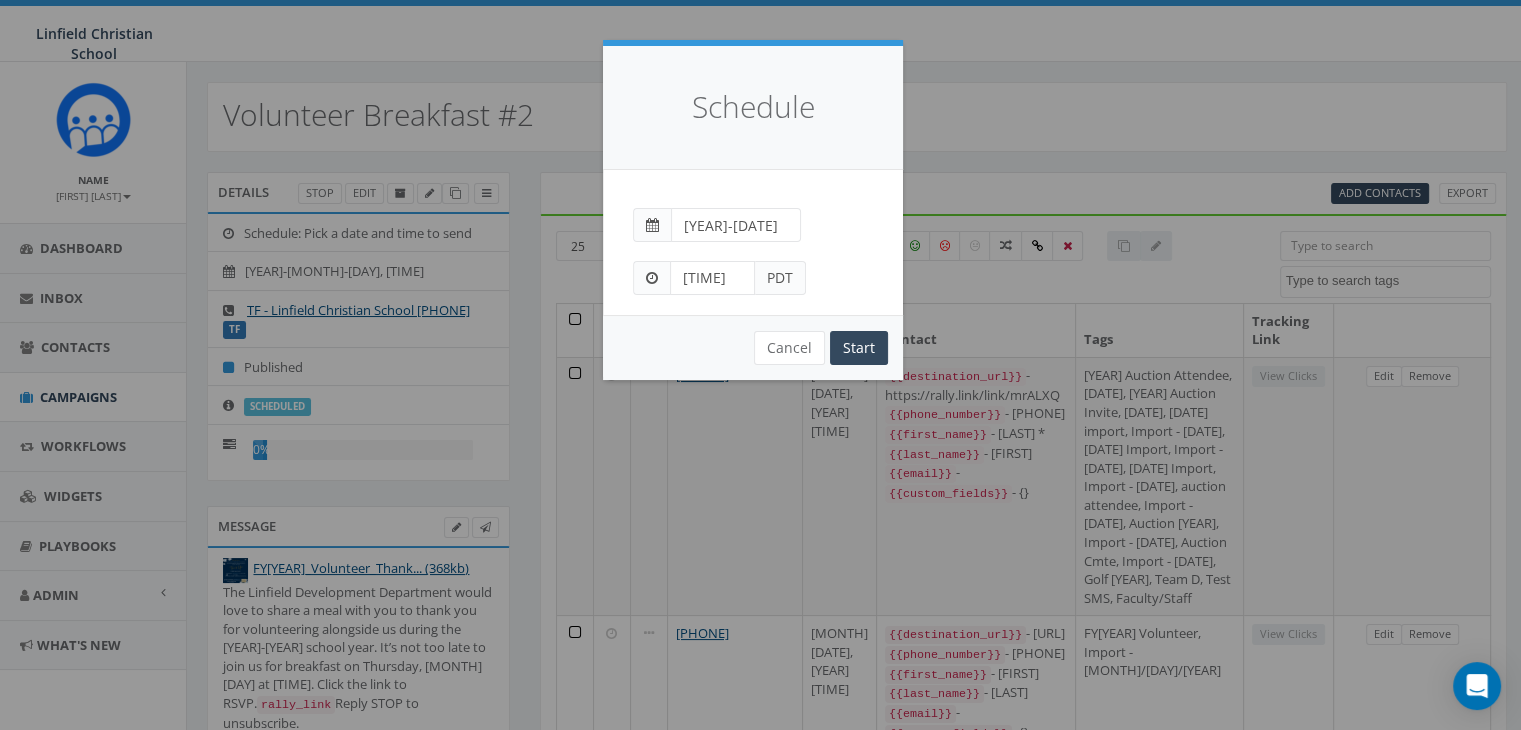 click on "2025-08-02" at bounding box center [753, 216] 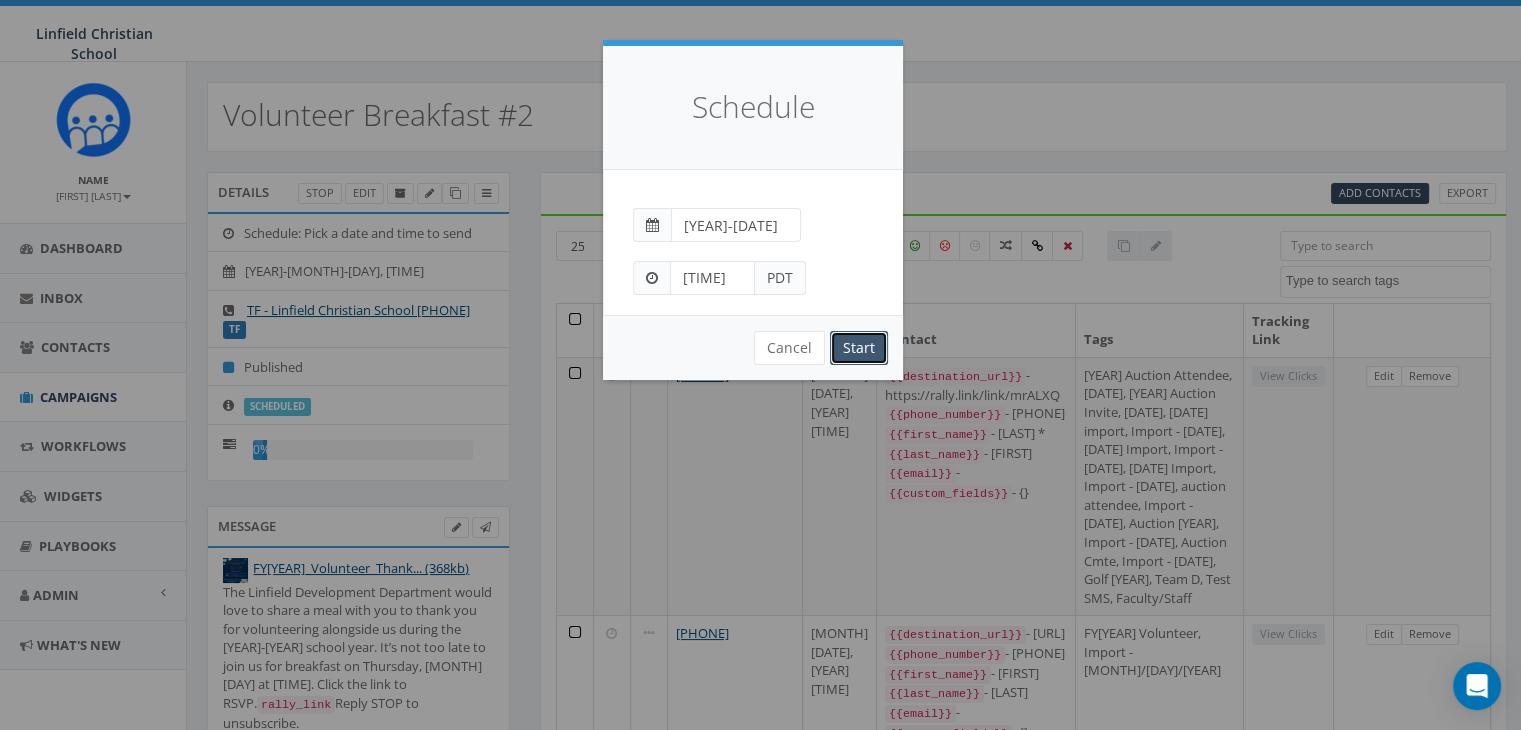 click on "Start" at bounding box center [859, 348] 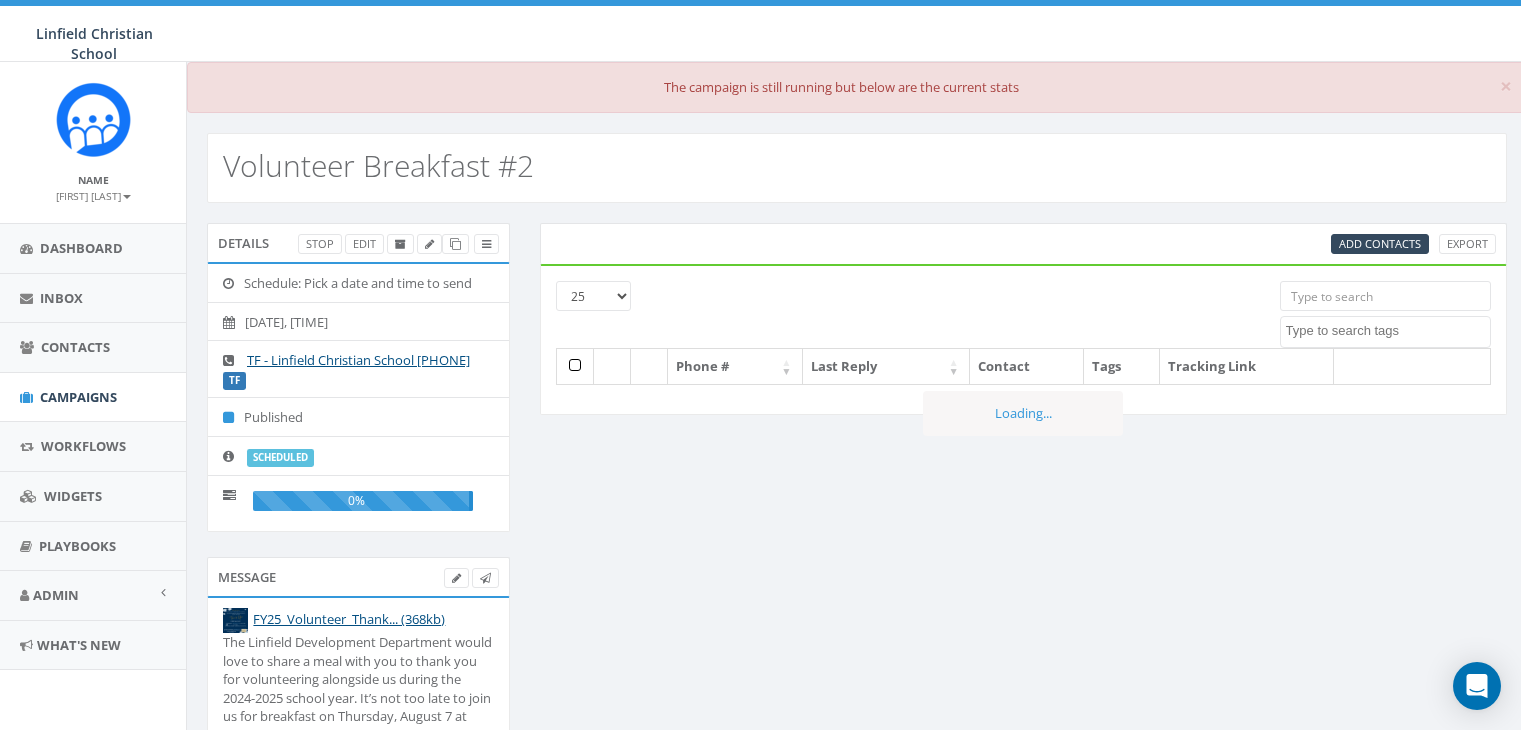 select 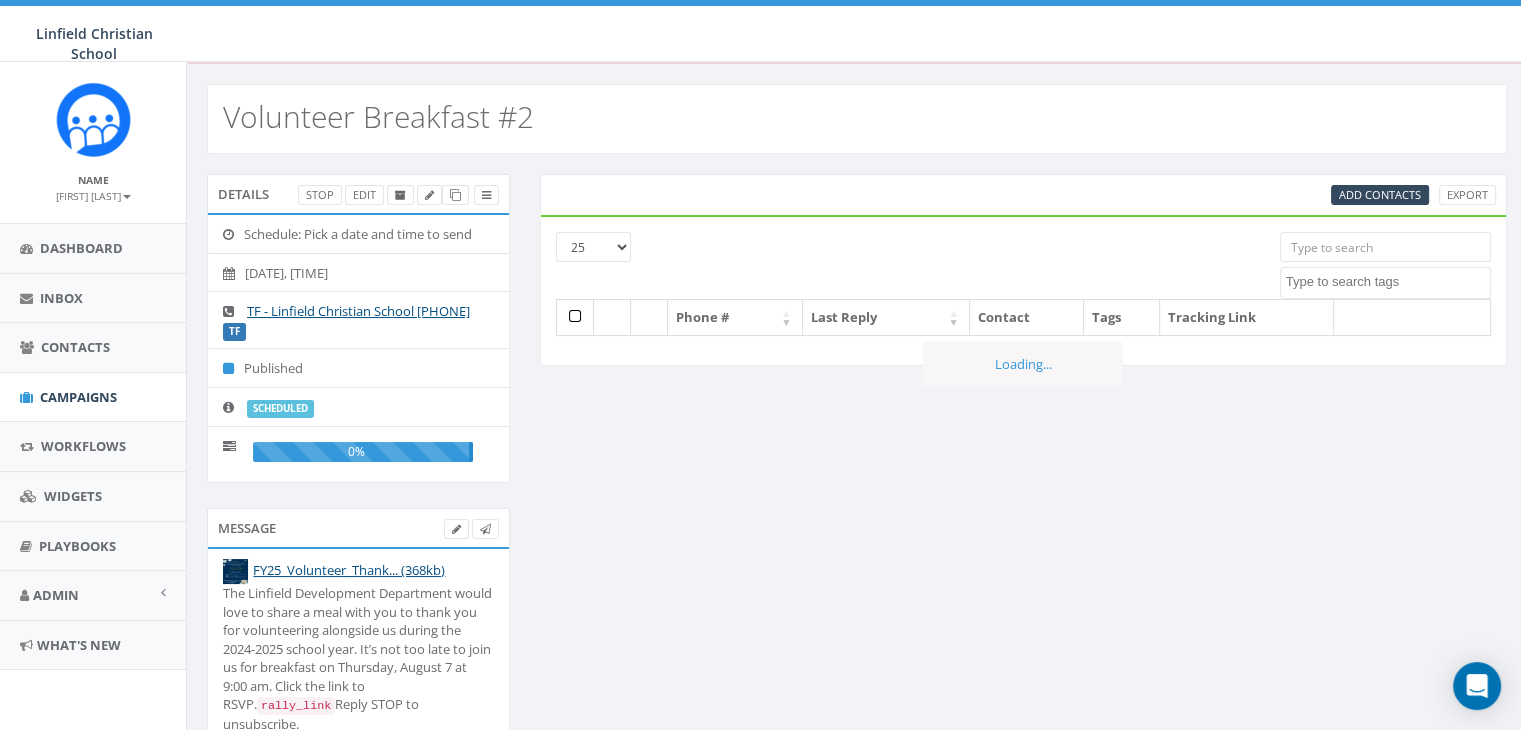 scroll, scrollTop: 0, scrollLeft: 0, axis: both 